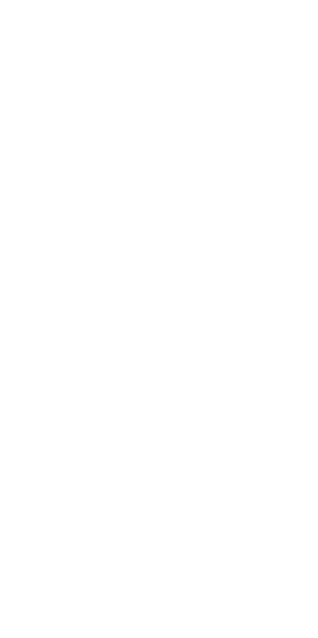 scroll, scrollTop: 0, scrollLeft: 0, axis: both 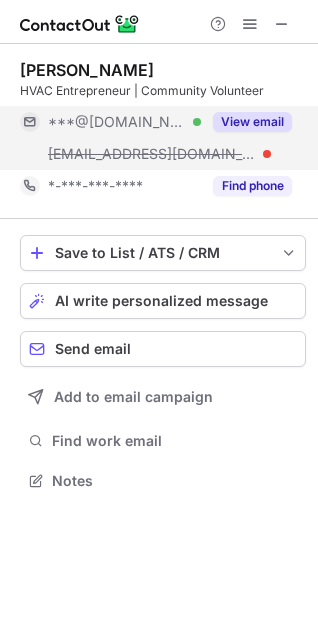 click on "View email" at bounding box center (252, 122) 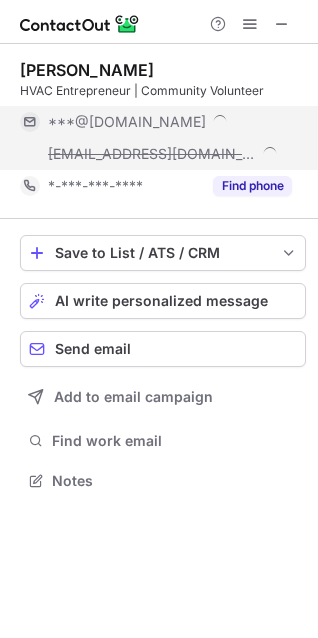 scroll, scrollTop: 10, scrollLeft: 10, axis: both 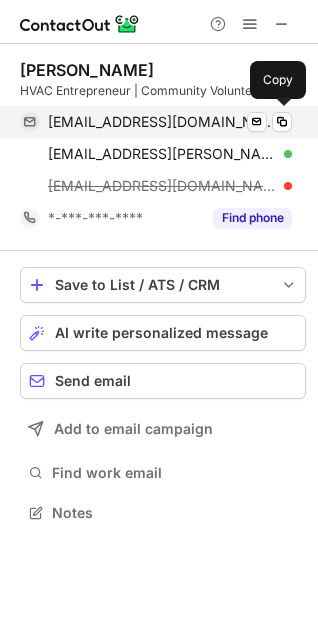 click on "drolito771@gmail.com" at bounding box center (162, 122) 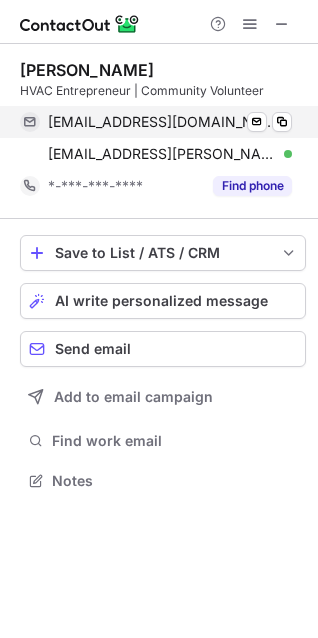 scroll, scrollTop: 467, scrollLeft: 318, axis: both 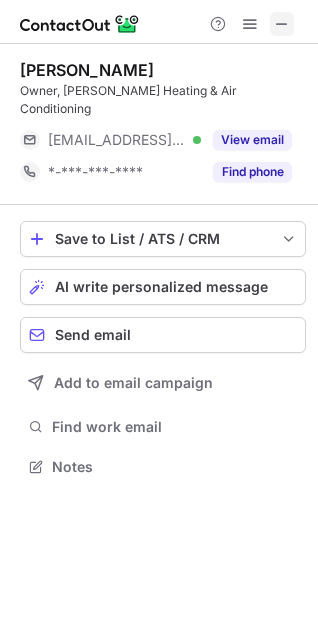 click at bounding box center [282, 24] 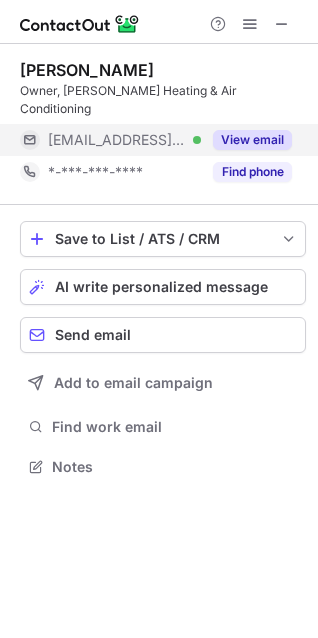 click on "View email" at bounding box center [252, 140] 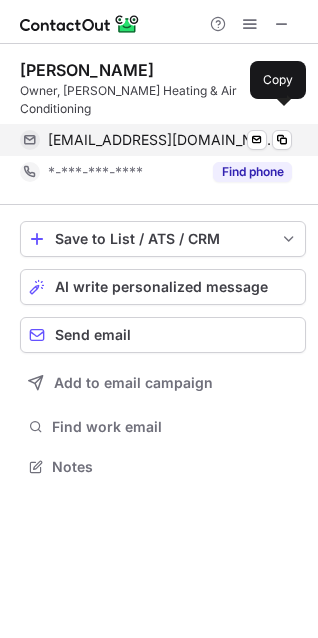 click on "dmsnell3@snellandson.com" at bounding box center [162, 140] 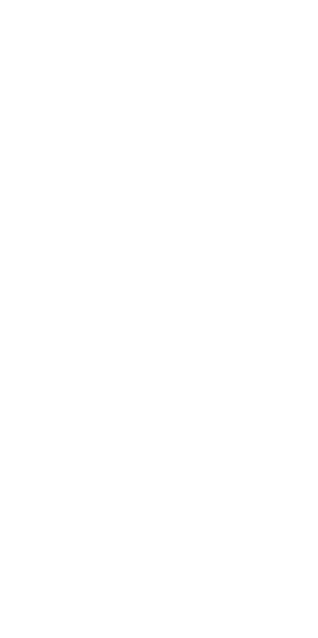 scroll, scrollTop: 0, scrollLeft: 0, axis: both 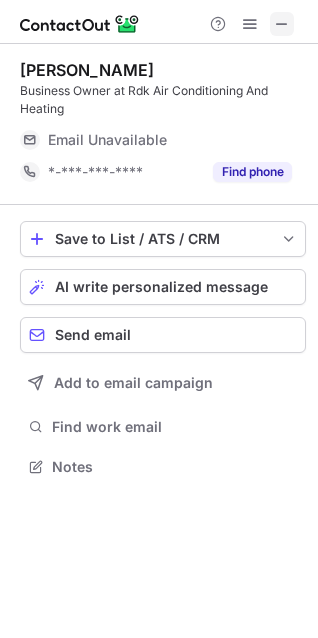 click at bounding box center (282, 24) 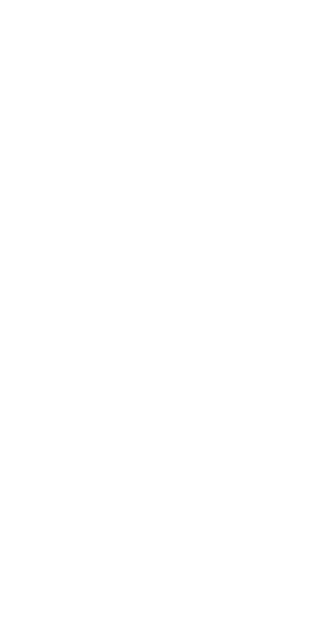 scroll, scrollTop: 0, scrollLeft: 0, axis: both 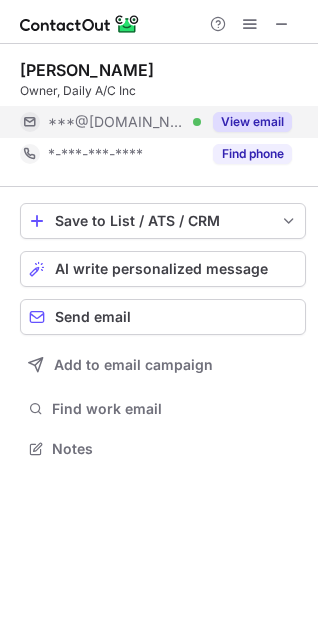 click on "View email" at bounding box center [252, 122] 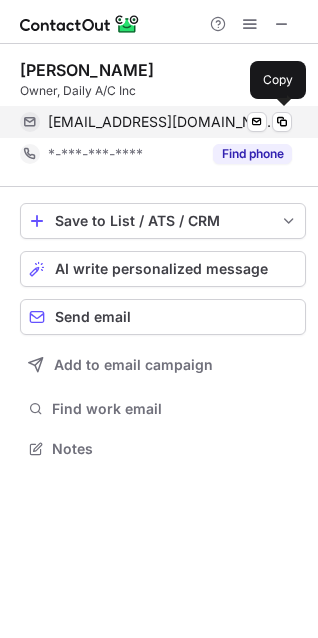 click on "[EMAIL_ADDRESS][DOMAIN_NAME]" at bounding box center [162, 122] 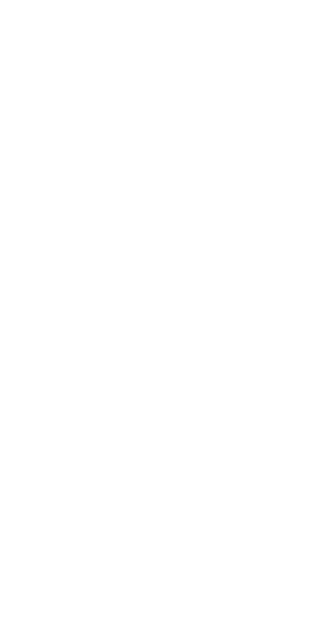 scroll, scrollTop: 0, scrollLeft: 0, axis: both 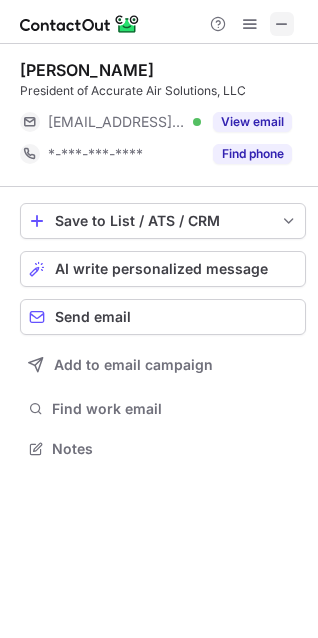 click at bounding box center (282, 24) 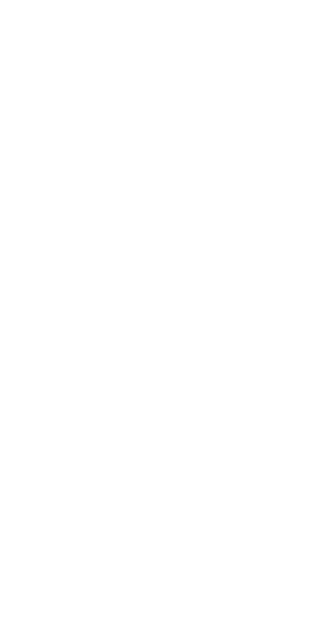 scroll, scrollTop: 0, scrollLeft: 0, axis: both 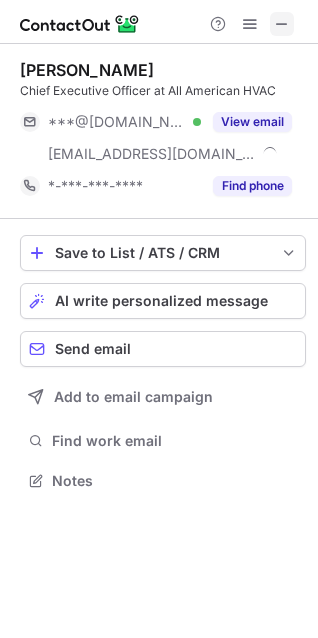 click at bounding box center [282, 24] 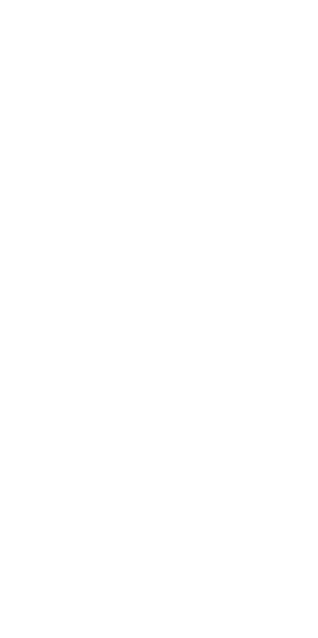 scroll, scrollTop: 0, scrollLeft: 0, axis: both 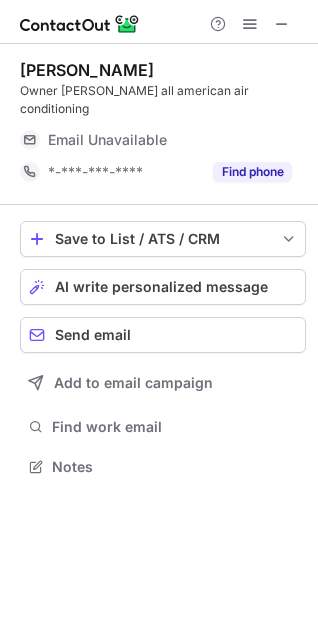 click at bounding box center (250, 24) 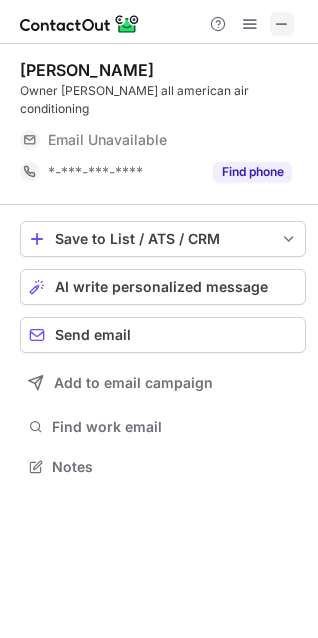 click at bounding box center [282, 24] 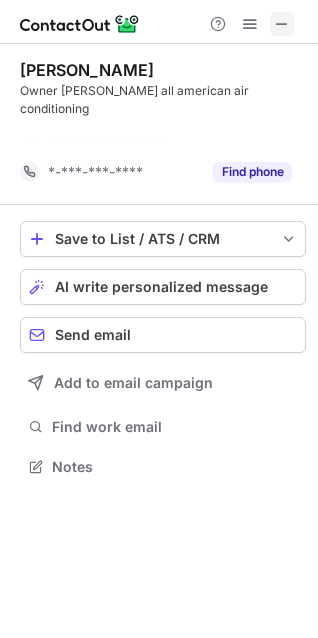 scroll, scrollTop: 421, scrollLeft: 318, axis: both 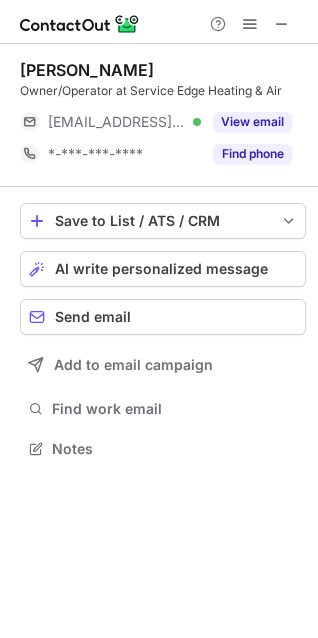 click on "Save to List / ATS / CRM List Select Lever Connect Greenhouse Connect Salesforce Connect Hubspot Connect Bullhorn Connect Zapier (100+ Applications) Connect Request a new integration AI write personalized message Send email Add to email campaign Find work email Notes" at bounding box center [163, 333] 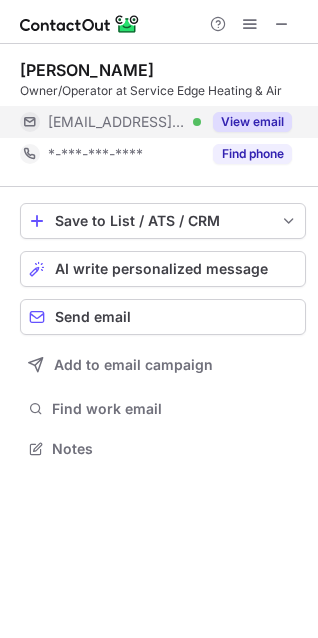 click on "View email" at bounding box center (252, 122) 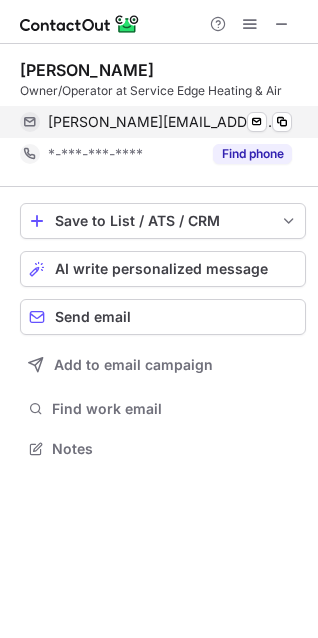 click on "robert@serviceedgeair.com" at bounding box center (162, 122) 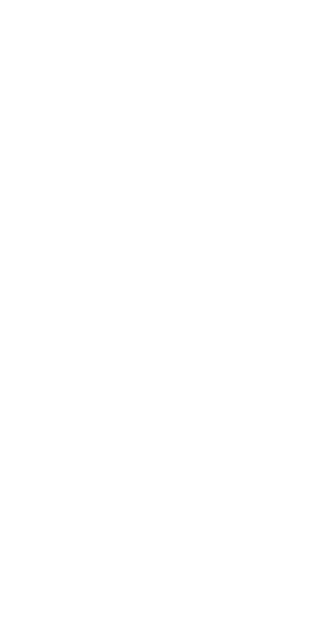 scroll, scrollTop: 0, scrollLeft: 0, axis: both 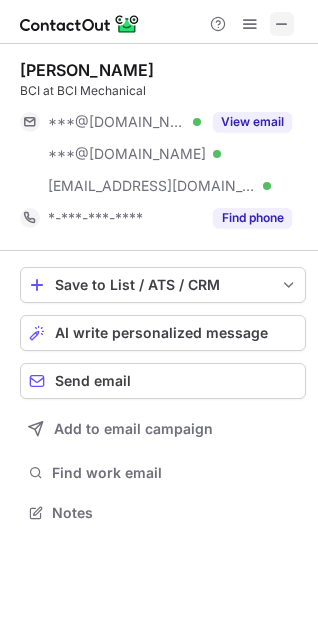 click at bounding box center [282, 24] 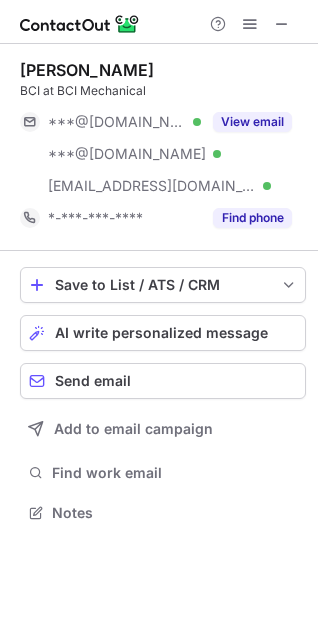 type 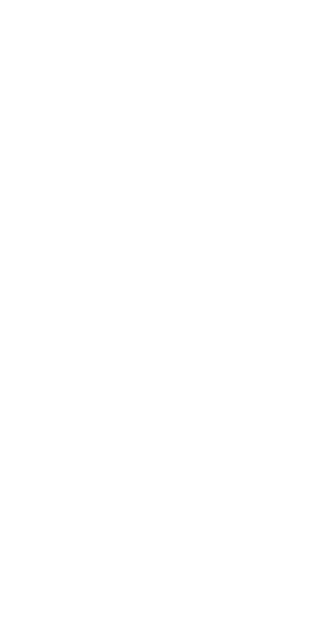 scroll, scrollTop: 0, scrollLeft: 0, axis: both 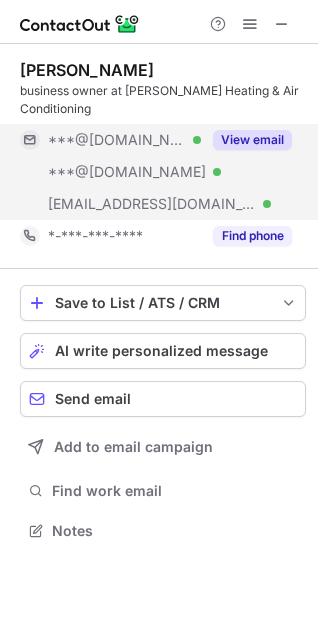 click on "View email" at bounding box center (252, 140) 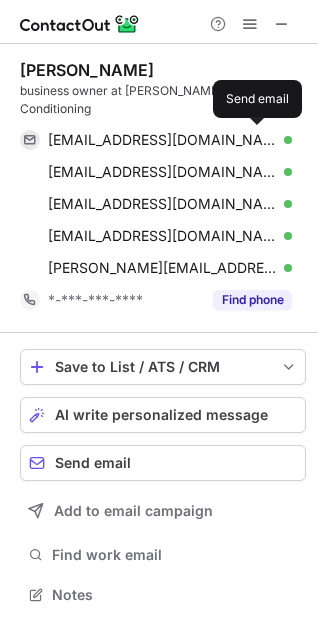 scroll, scrollTop: 10, scrollLeft: 10, axis: both 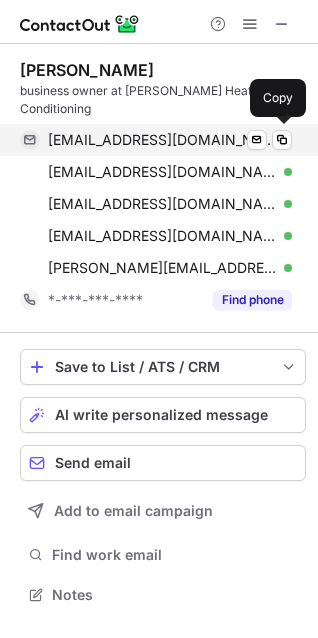 click on "lepbunn@gmail.com" at bounding box center [162, 140] 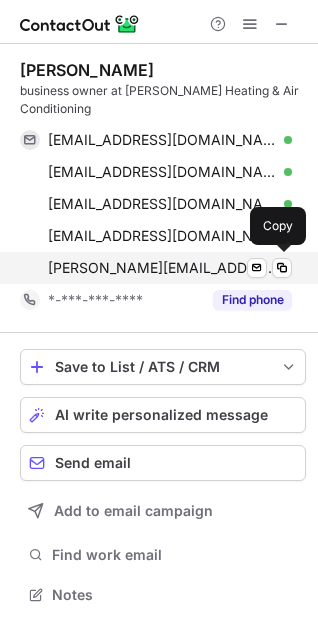 click on "leigh@bunnshvac.com" at bounding box center (162, 268) 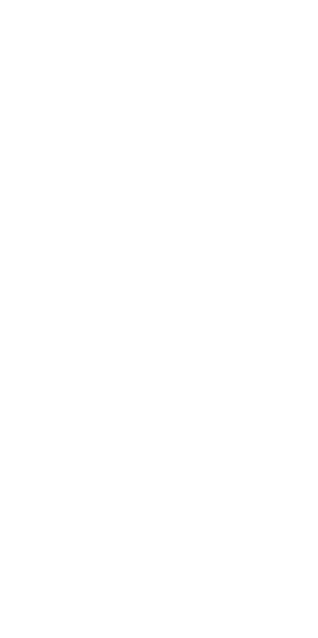 scroll, scrollTop: 0, scrollLeft: 0, axis: both 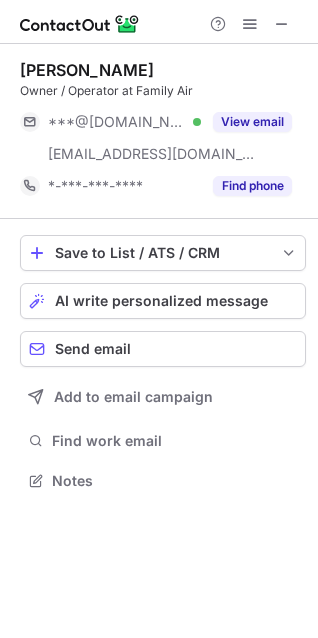 click at bounding box center [250, 24] 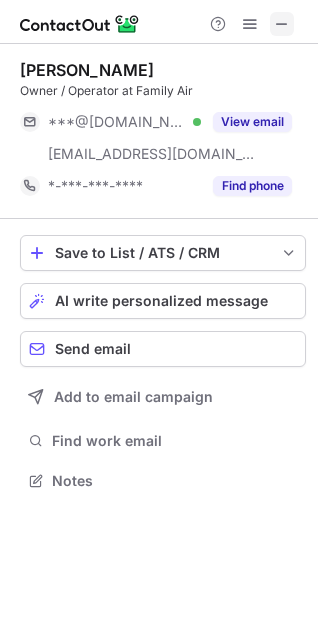 click at bounding box center (282, 24) 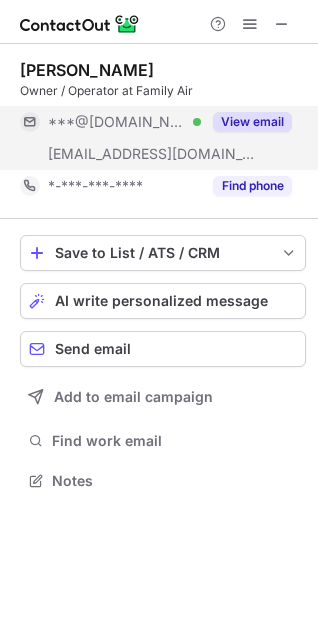 click on "View email" at bounding box center (252, 122) 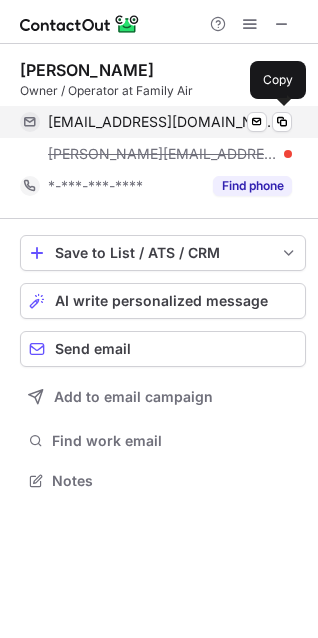 click on "familyairllc@gmail.com" at bounding box center (162, 122) 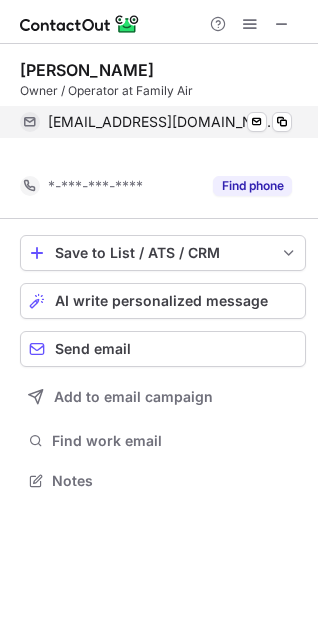 scroll, scrollTop: 435, scrollLeft: 318, axis: both 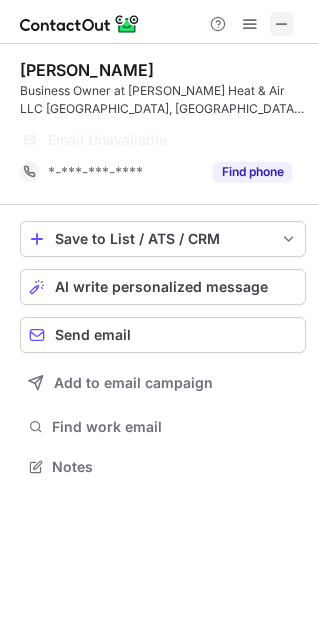 click at bounding box center [282, 24] 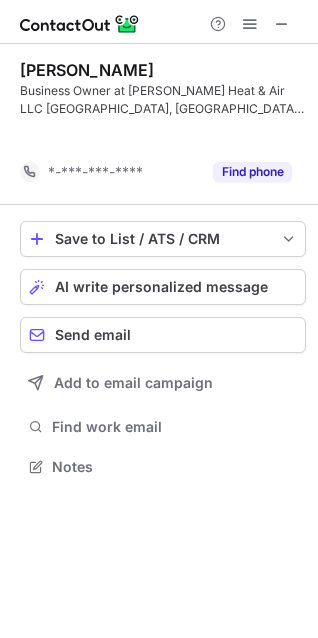 scroll, scrollTop: 421, scrollLeft: 318, axis: both 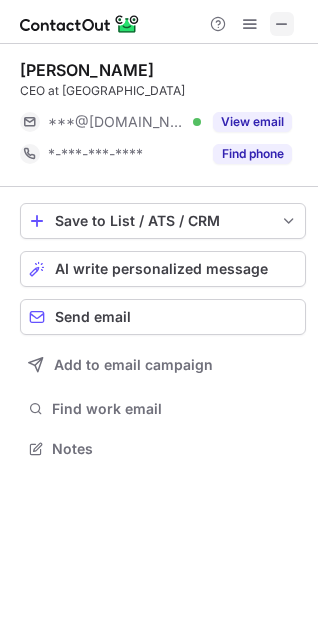 click at bounding box center (282, 24) 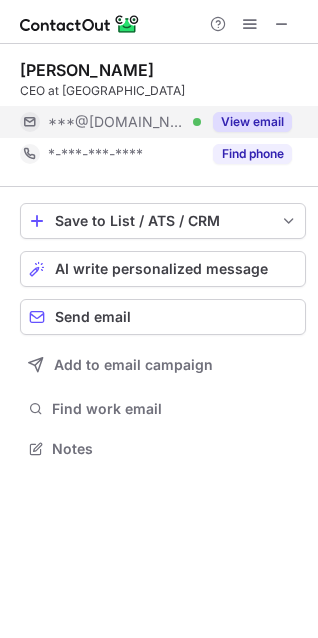 click on "View email" at bounding box center (252, 122) 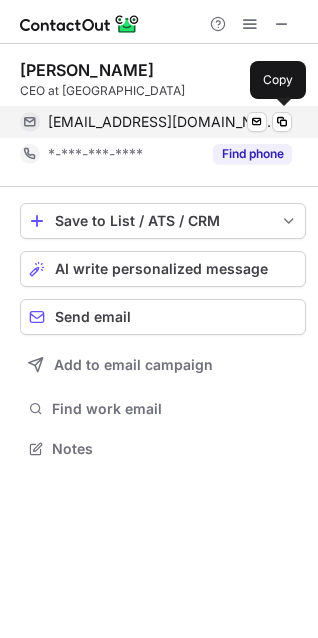 click on "rtruelovepm@gmail.com" at bounding box center (162, 122) 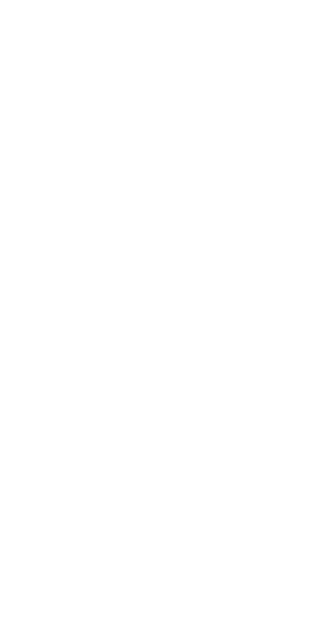 scroll, scrollTop: 0, scrollLeft: 0, axis: both 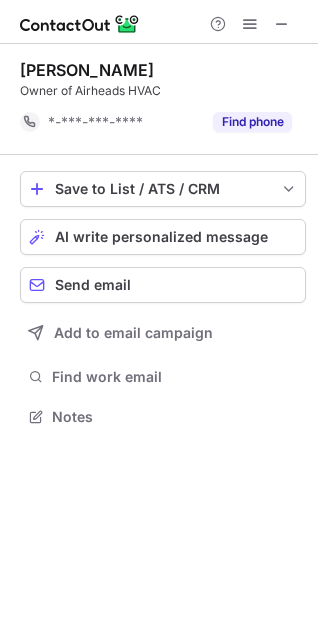 click at bounding box center (282, 24) 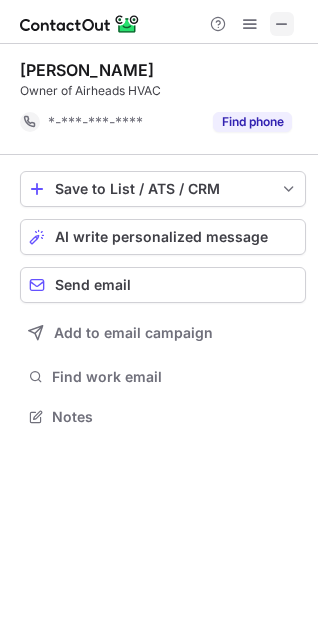 click at bounding box center (282, 24) 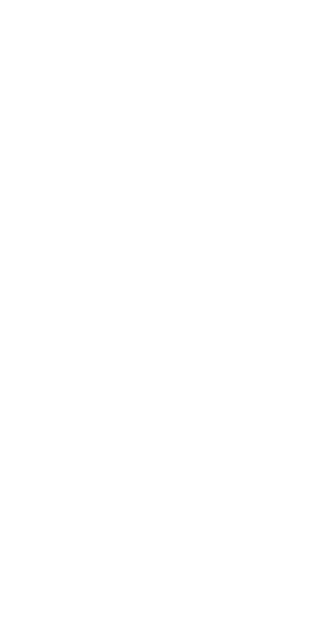 scroll, scrollTop: 0, scrollLeft: 0, axis: both 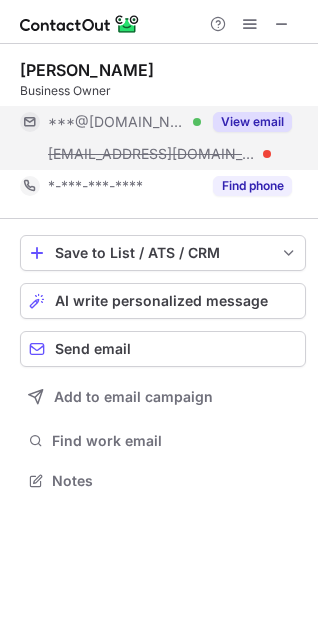 click on "View email" at bounding box center (252, 122) 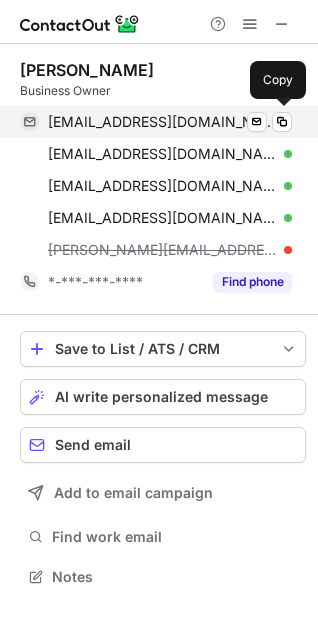 scroll, scrollTop: 10, scrollLeft: 10, axis: both 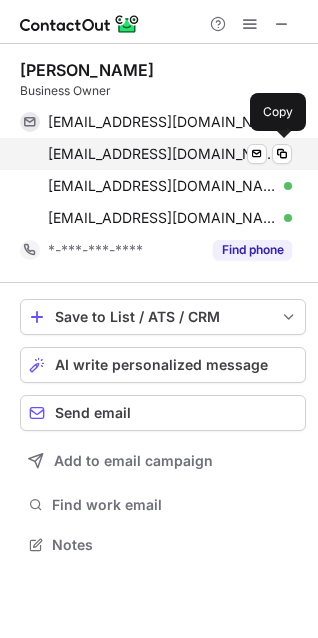click on "jordanstafford82@yahoo.com" at bounding box center (162, 154) 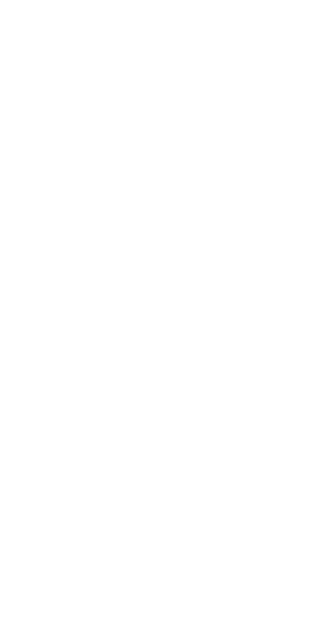scroll, scrollTop: 0, scrollLeft: 0, axis: both 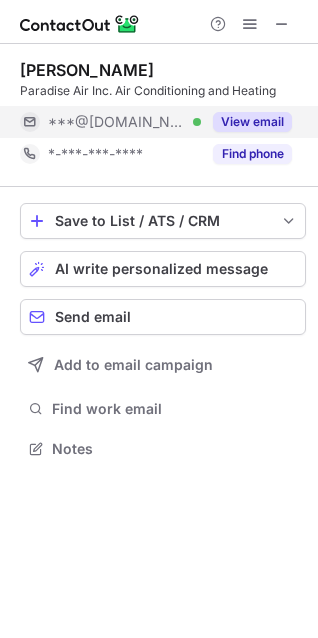 click on "View email" at bounding box center (246, 122) 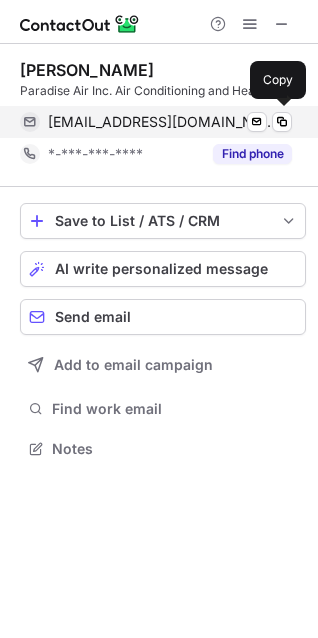 click on "[EMAIL_ADDRESS][DOMAIN_NAME]" at bounding box center [162, 122] 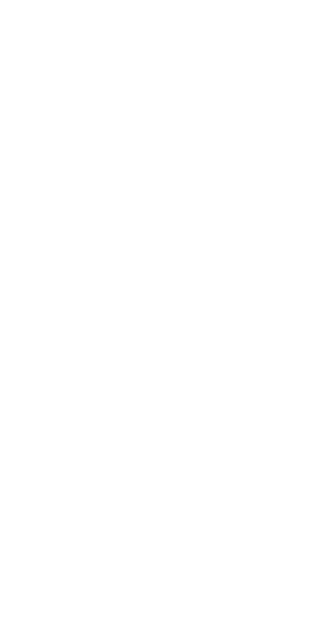scroll, scrollTop: 0, scrollLeft: 0, axis: both 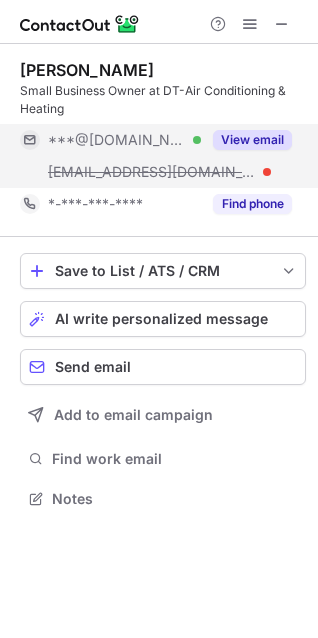 click on "View email" at bounding box center [252, 140] 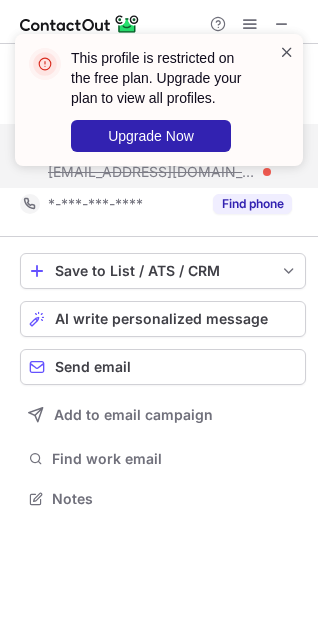 click at bounding box center [287, 52] 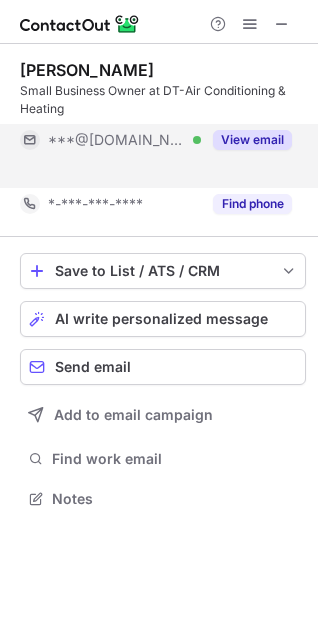 scroll, scrollTop: 453, scrollLeft: 318, axis: both 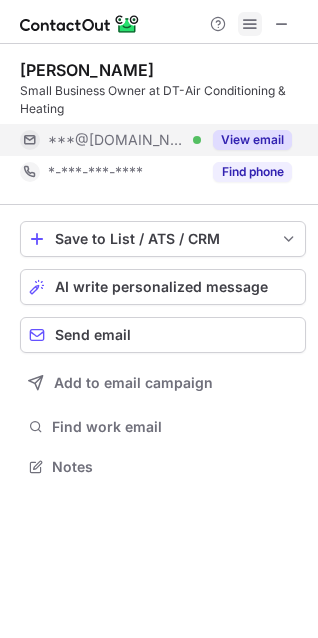 click at bounding box center (250, 24) 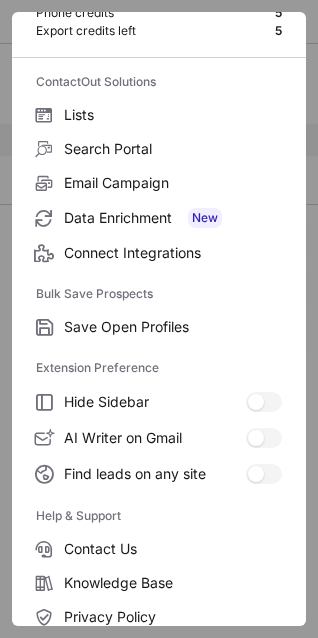 scroll, scrollTop: 195, scrollLeft: 0, axis: vertical 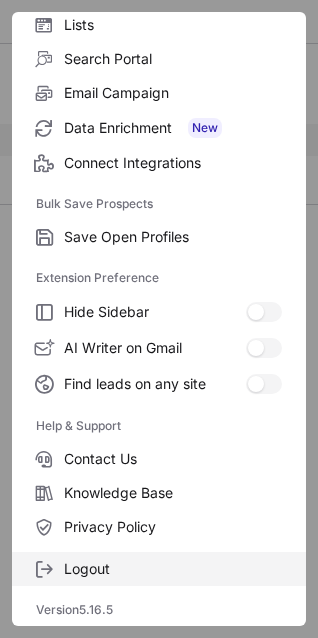 click on "Logout" at bounding box center (159, 569) 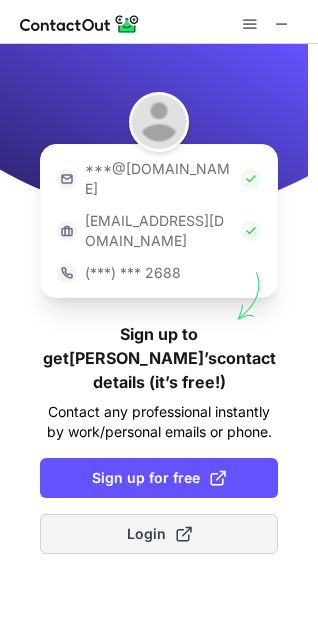 click on "Login" at bounding box center (159, 534) 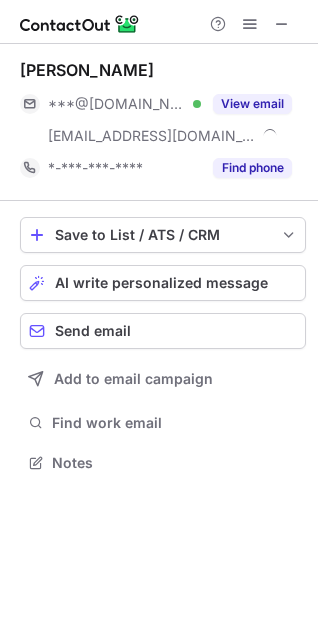 scroll, scrollTop: 10, scrollLeft: 10, axis: both 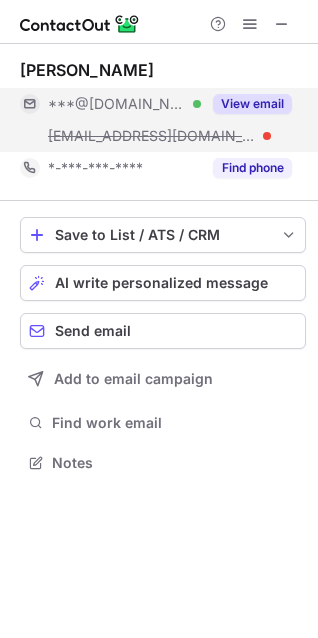 click on "View email" at bounding box center (252, 104) 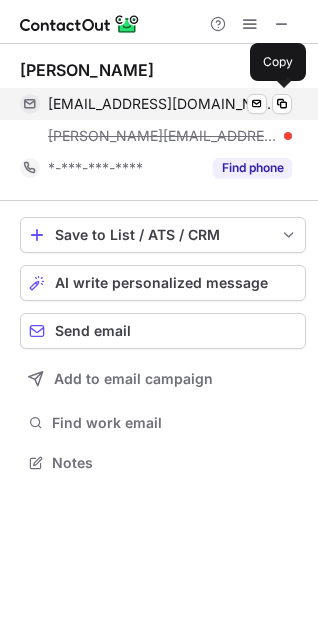 click on "dtovi6990@gmail.com" at bounding box center (162, 104) 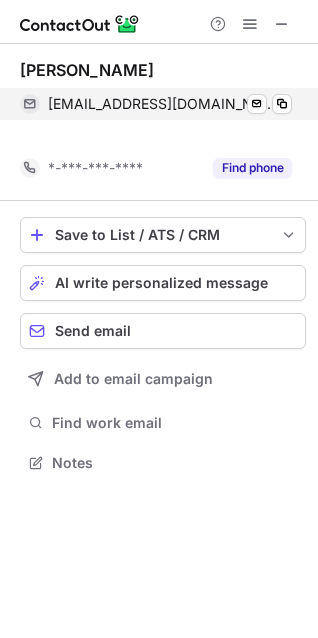 scroll, scrollTop: 417, scrollLeft: 318, axis: both 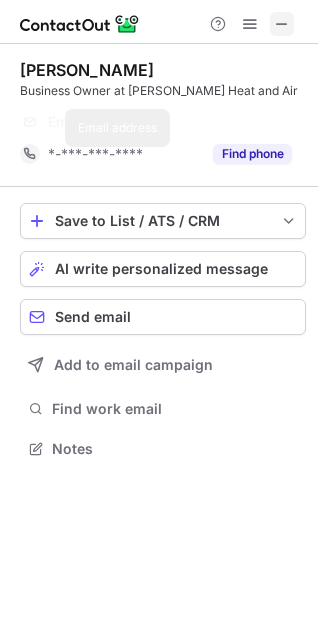 click at bounding box center (282, 24) 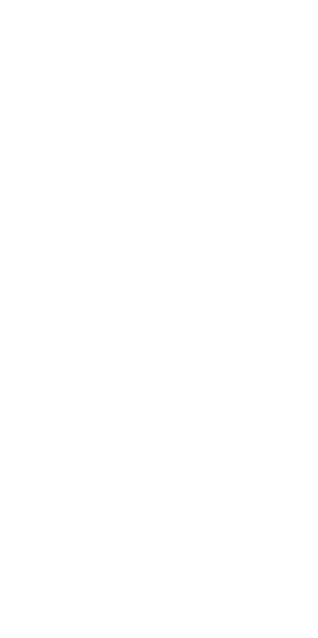 scroll, scrollTop: 0, scrollLeft: 0, axis: both 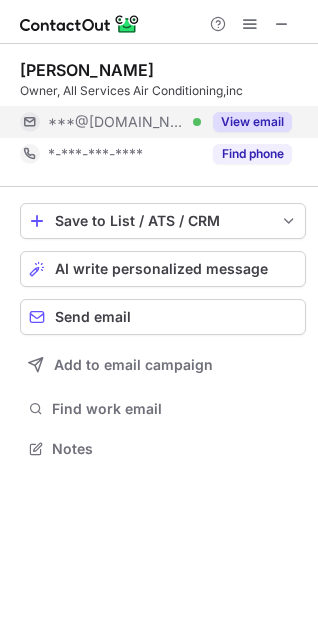click on "View email" at bounding box center [252, 122] 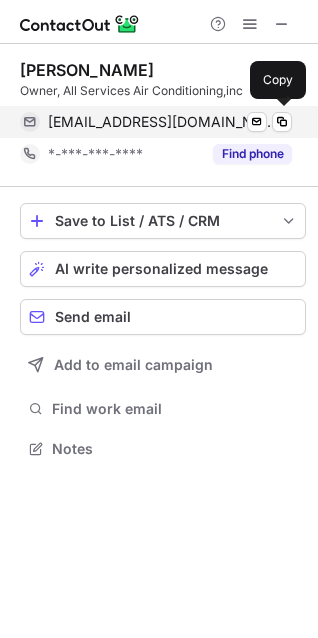 click on "mbarrickman82@comcast.net" at bounding box center [162, 122] 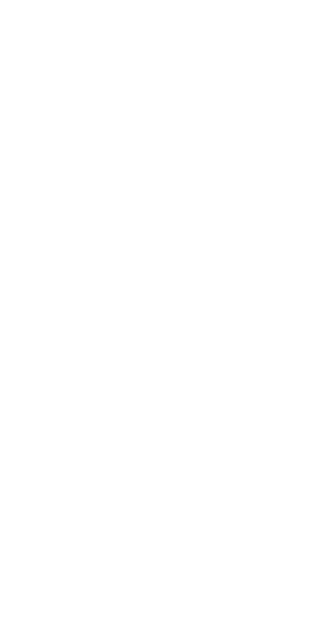 scroll, scrollTop: 0, scrollLeft: 0, axis: both 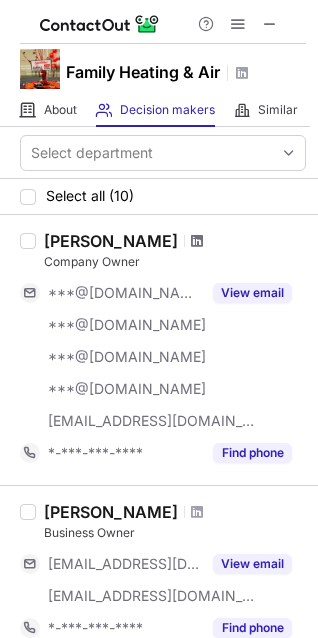 click at bounding box center (197, 241) 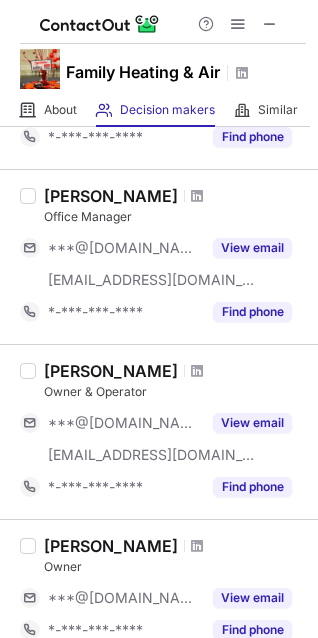 scroll, scrollTop: 500, scrollLeft: 0, axis: vertical 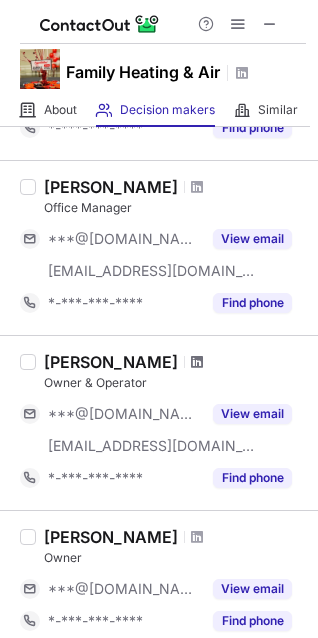 click at bounding box center [197, 362] 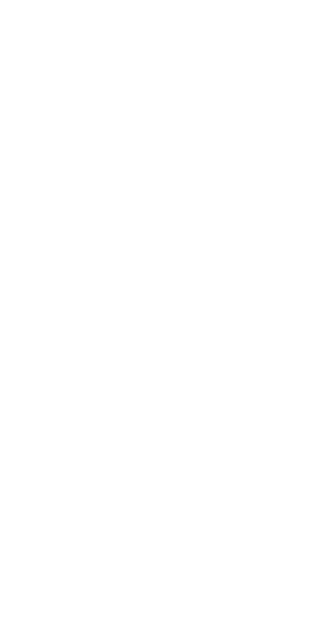 scroll, scrollTop: 0, scrollLeft: 0, axis: both 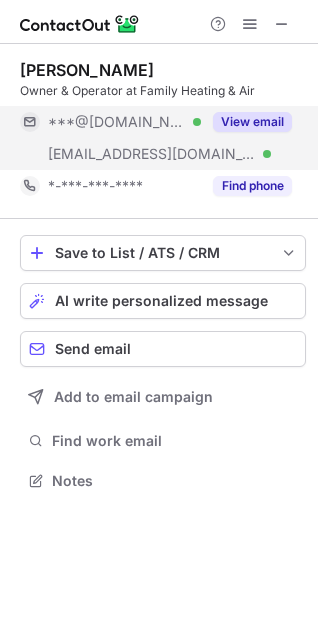 click on "View email" at bounding box center [252, 122] 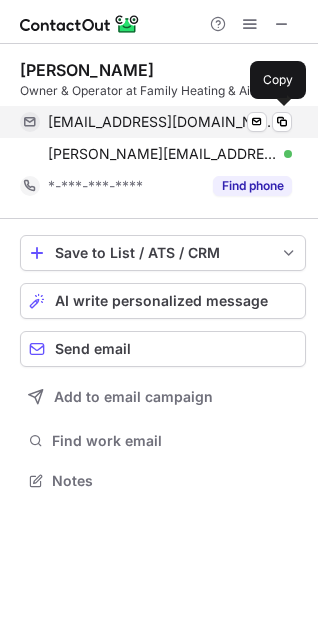 click on "fowlersonya@gmail.com" at bounding box center (162, 122) 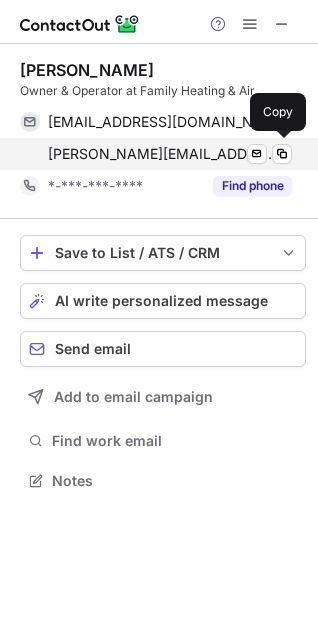 click on "sonya@familyheatingandac.com" at bounding box center [162, 154] 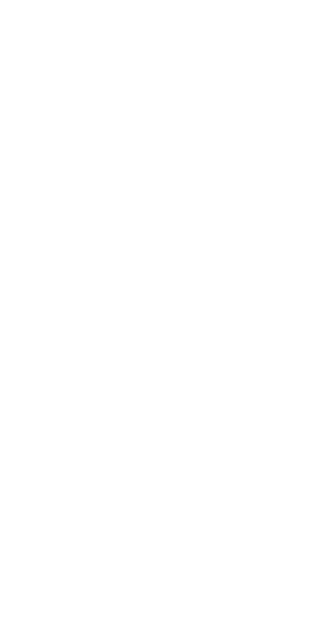 scroll, scrollTop: 0, scrollLeft: 0, axis: both 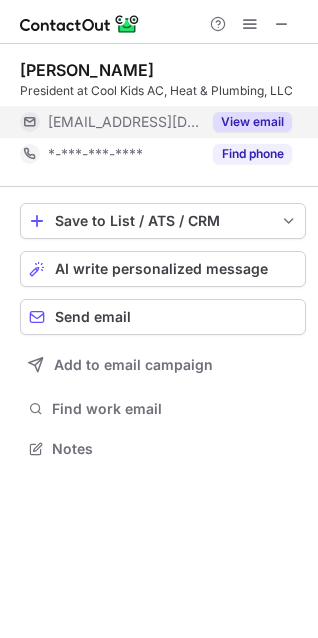 click on "View email" at bounding box center [252, 122] 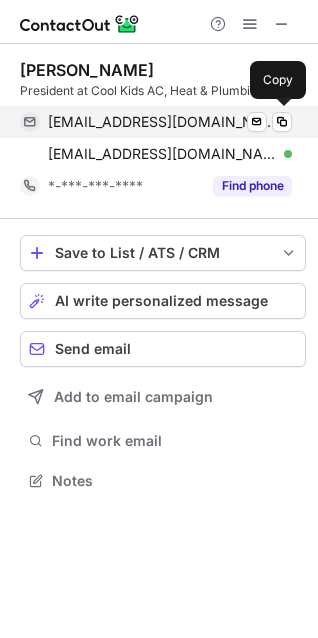 scroll, scrollTop: 10, scrollLeft: 10, axis: both 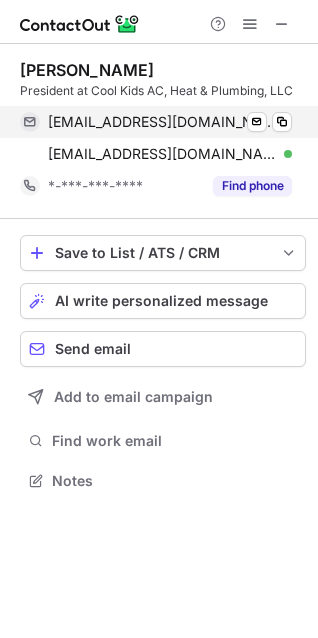 click on "jj@coolkidsac.com" at bounding box center (162, 122) 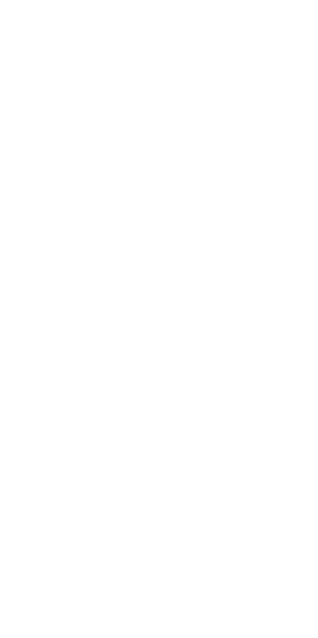 scroll, scrollTop: 0, scrollLeft: 0, axis: both 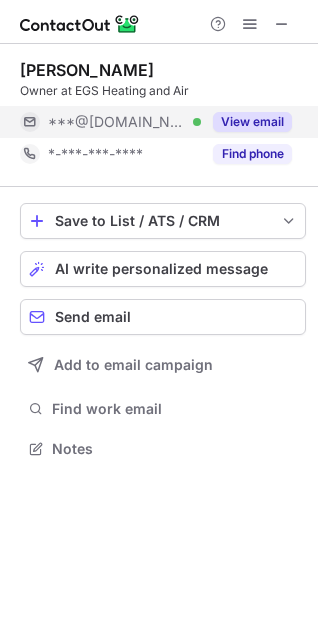 click on "View email" at bounding box center [252, 122] 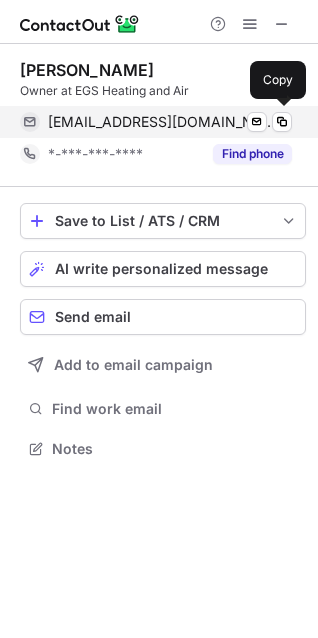 click on "egs432@yahoo.com" at bounding box center [162, 122] 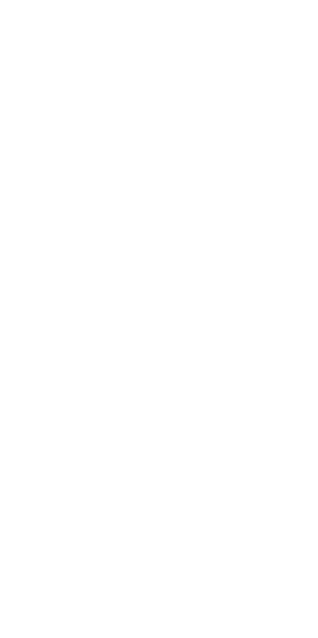 scroll, scrollTop: 0, scrollLeft: 0, axis: both 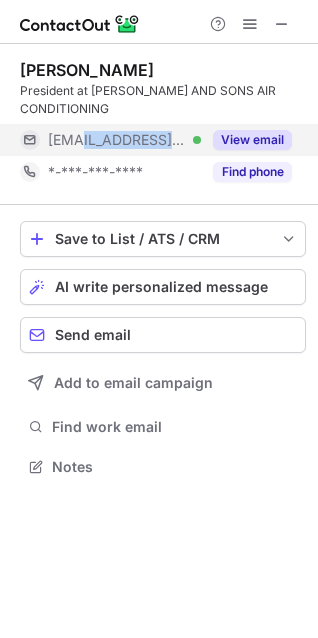click on "View email" at bounding box center [252, 140] 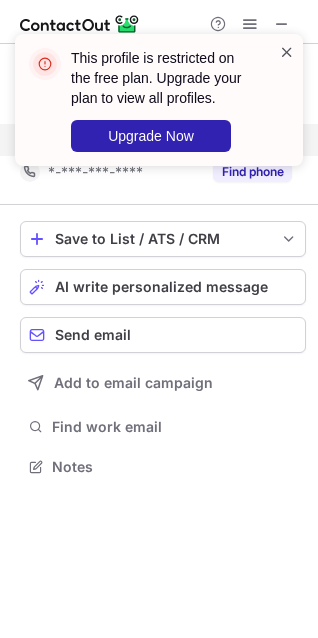 click at bounding box center (287, 52) 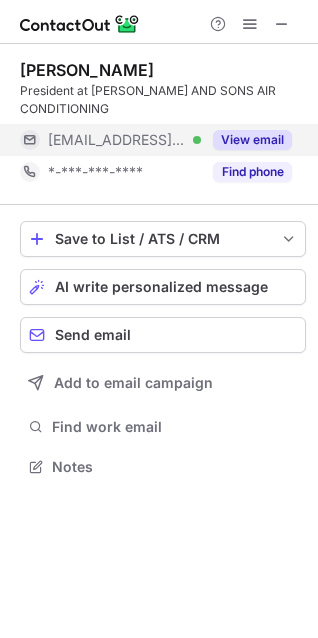 click on "This profile is restricted on the free plan. Upgrade your plan to view all profiles. Upgrade Now" at bounding box center (159, 108) 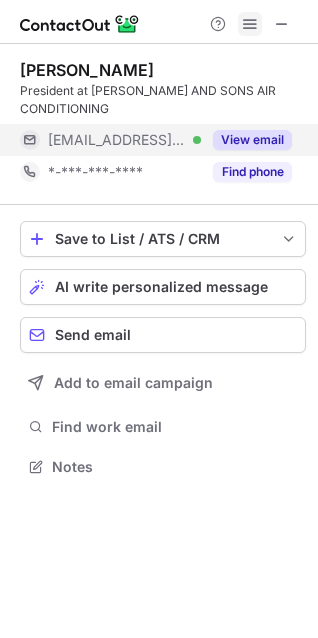 click at bounding box center (250, 24) 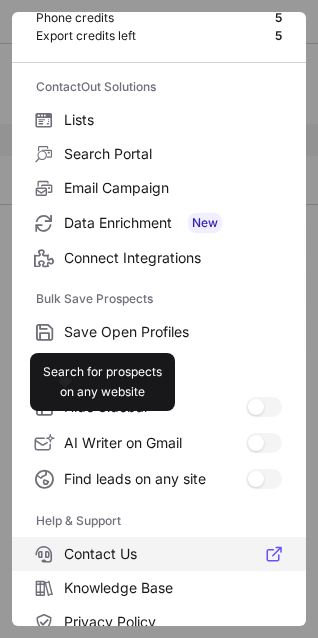 scroll, scrollTop: 195, scrollLeft: 0, axis: vertical 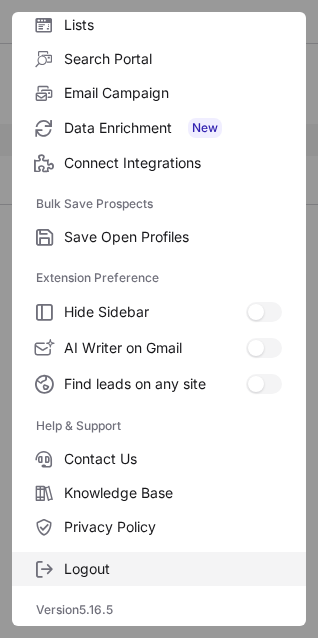 click on "Logout" at bounding box center (173, 569) 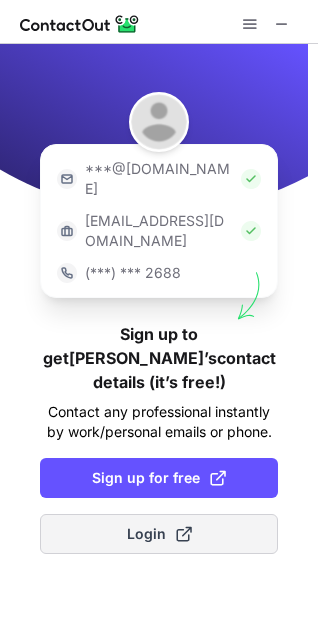 click on "Login" at bounding box center (159, 534) 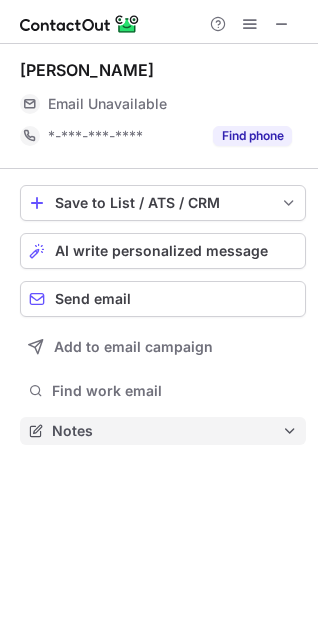 scroll, scrollTop: 10, scrollLeft: 10, axis: both 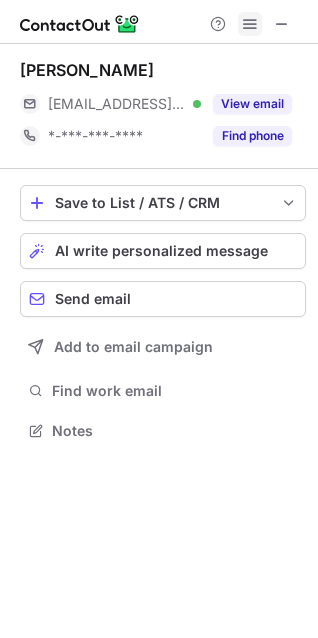 click at bounding box center (250, 24) 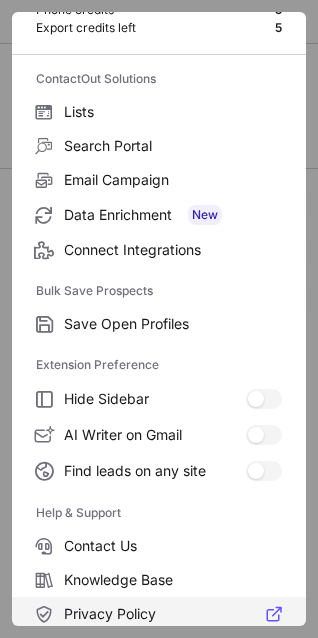 scroll, scrollTop: 195, scrollLeft: 0, axis: vertical 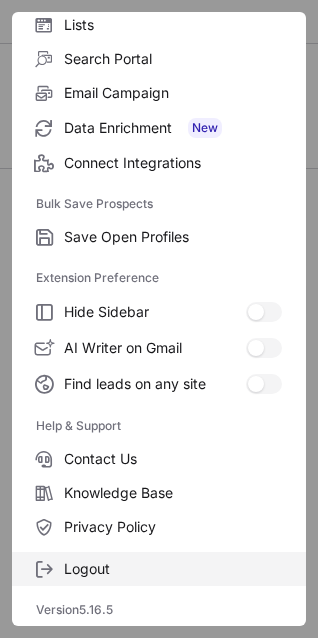 click on "Logout" at bounding box center (173, 569) 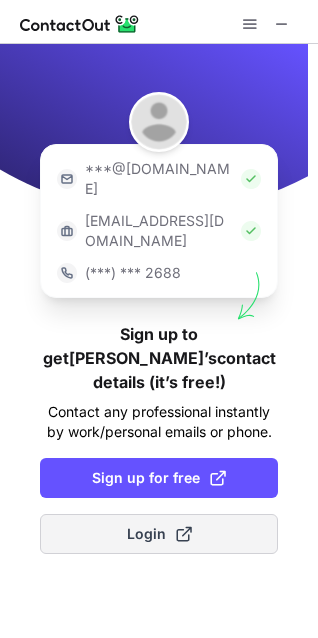 click on "Login" at bounding box center (159, 534) 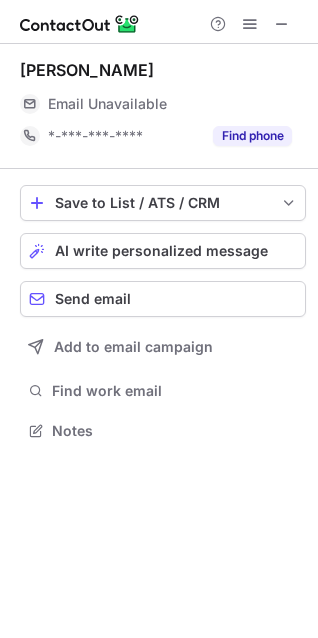scroll, scrollTop: 10, scrollLeft: 10, axis: both 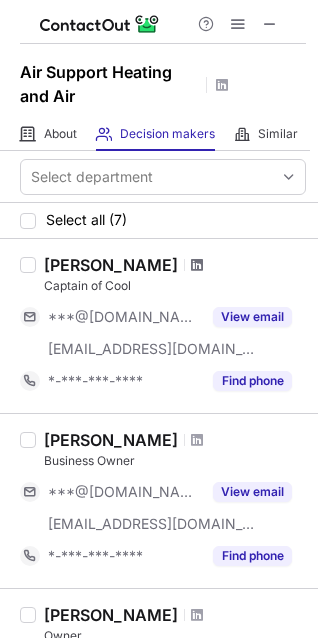 click at bounding box center [197, 265] 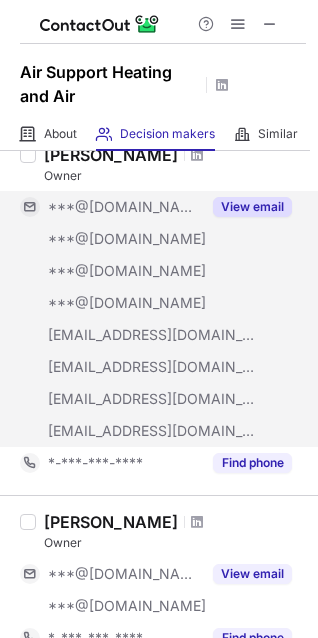 scroll, scrollTop: 600, scrollLeft: 0, axis: vertical 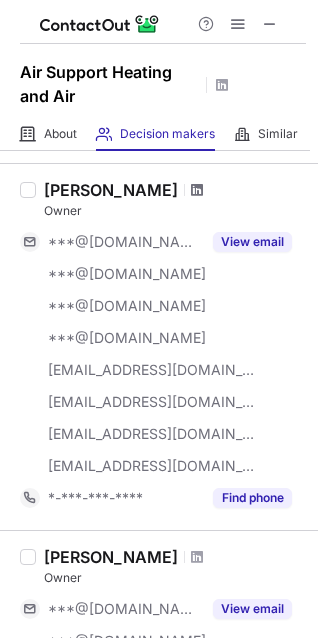 click at bounding box center [197, 190] 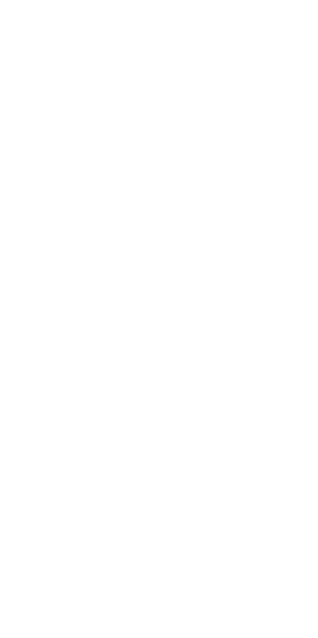 scroll, scrollTop: 0, scrollLeft: 0, axis: both 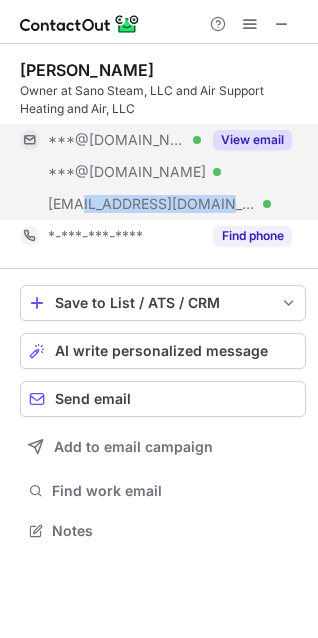 click on "View email" at bounding box center (252, 140) 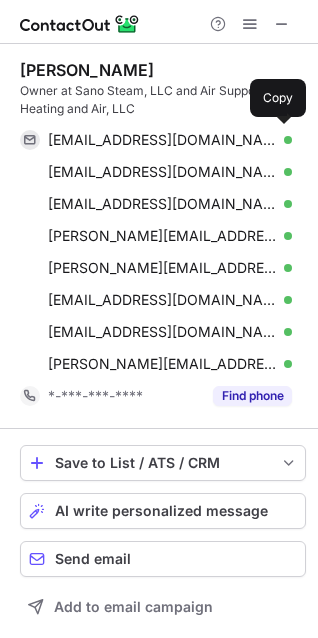 scroll, scrollTop: 10, scrollLeft: 10, axis: both 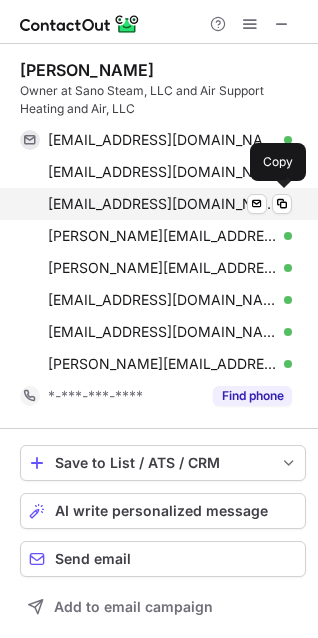 click on "sloppyjoealig@hotmail.com" at bounding box center [162, 204] 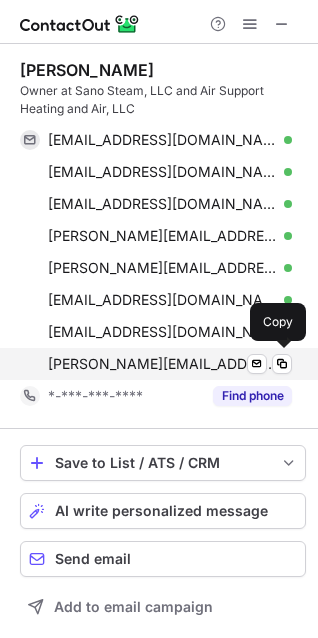click on "joe@airsupporthvac.com" at bounding box center [162, 364] 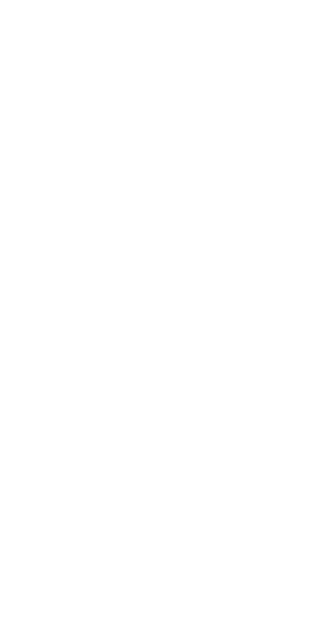 scroll, scrollTop: 0, scrollLeft: 0, axis: both 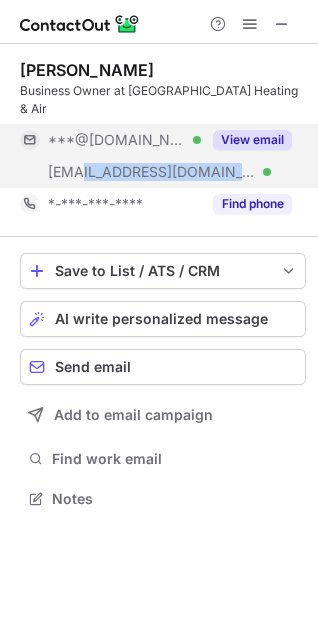 click on "***@yahoo.com" at bounding box center (117, 140) 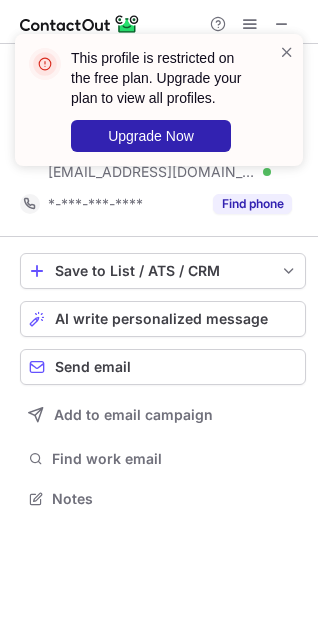 click at bounding box center [287, 52] 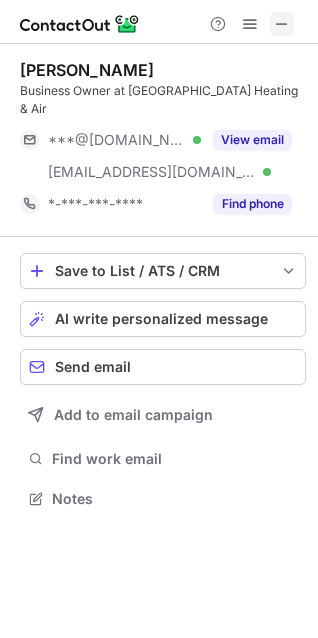 click at bounding box center (282, 24) 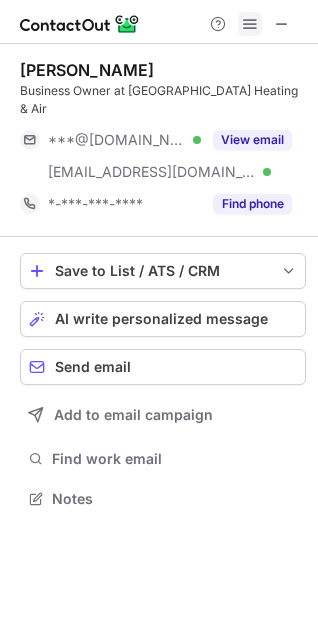 click at bounding box center (250, 24) 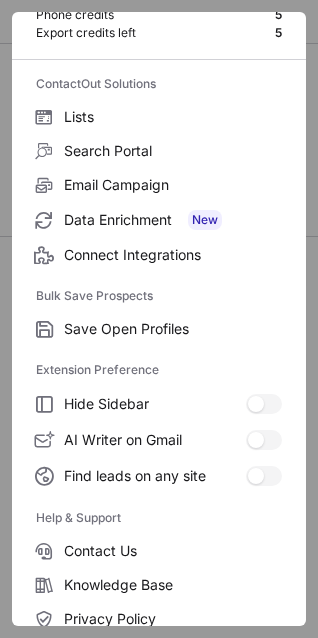 scroll, scrollTop: 195, scrollLeft: 0, axis: vertical 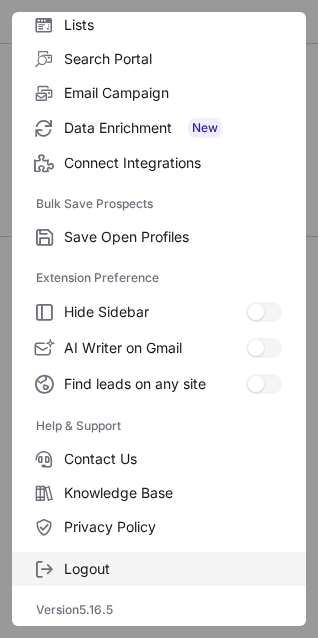 click on "Logout" at bounding box center (173, 569) 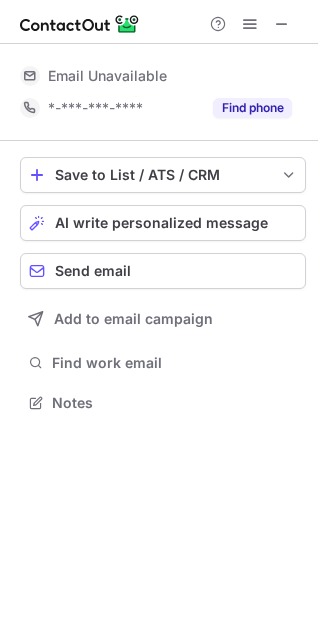 scroll, scrollTop: 0, scrollLeft: 0, axis: both 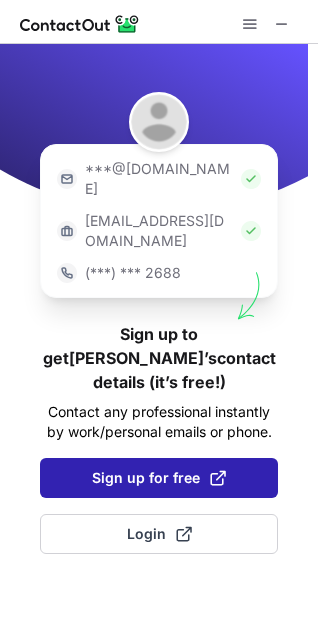 click on "Sign up for free" at bounding box center [159, 478] 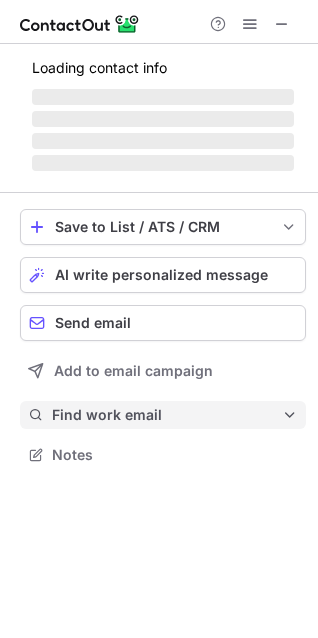 scroll, scrollTop: 10, scrollLeft: 10, axis: both 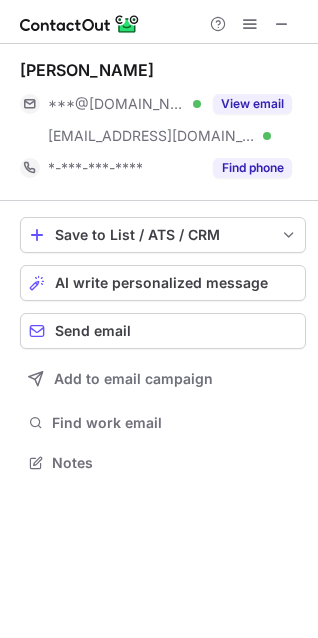 click at bounding box center (250, 24) 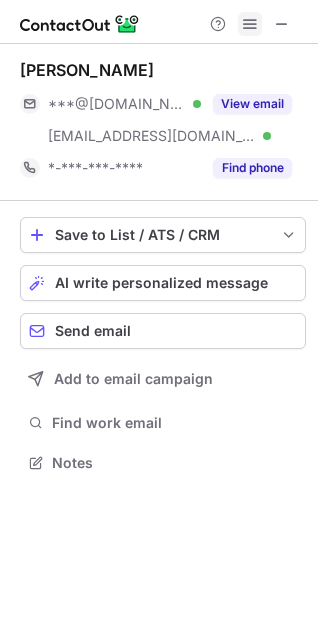 click at bounding box center [250, 24] 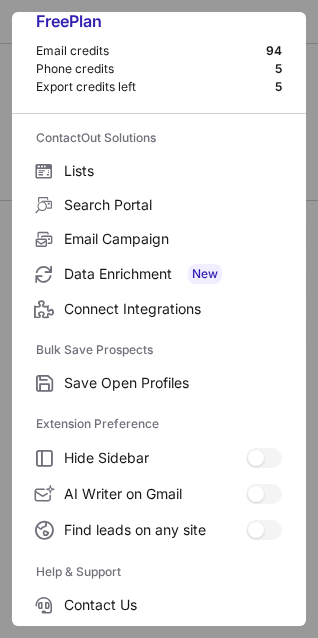 scroll, scrollTop: 195, scrollLeft: 0, axis: vertical 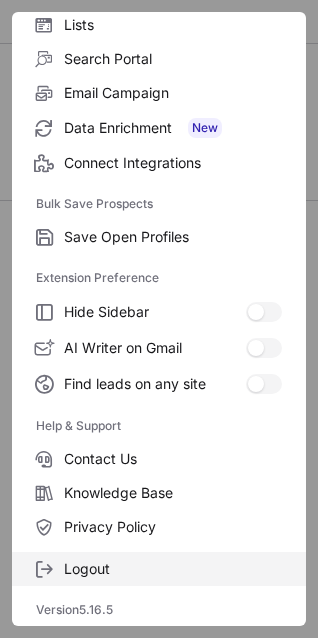 click on "Logout" at bounding box center (173, 569) 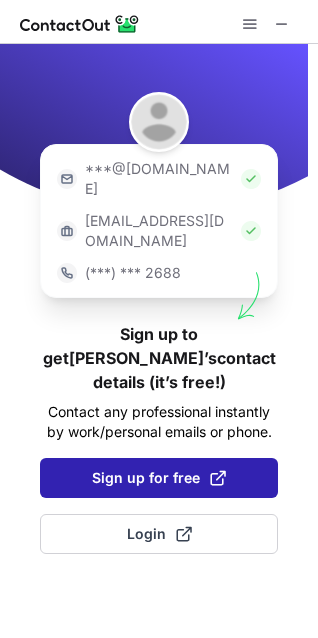 click on "Sign up for free" at bounding box center (159, 478) 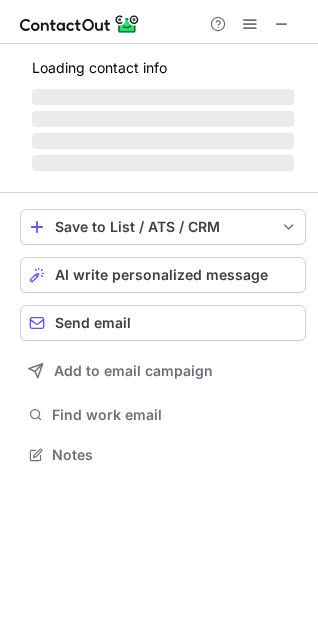 scroll, scrollTop: 10, scrollLeft: 10, axis: both 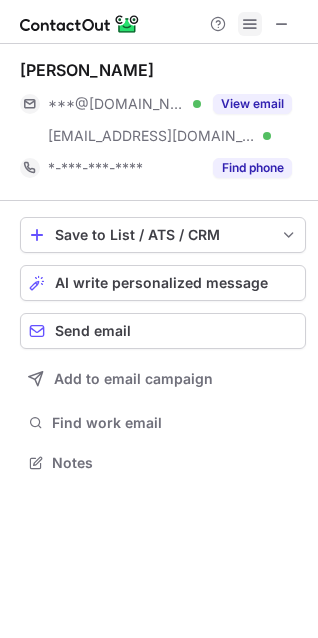 click at bounding box center [250, 24] 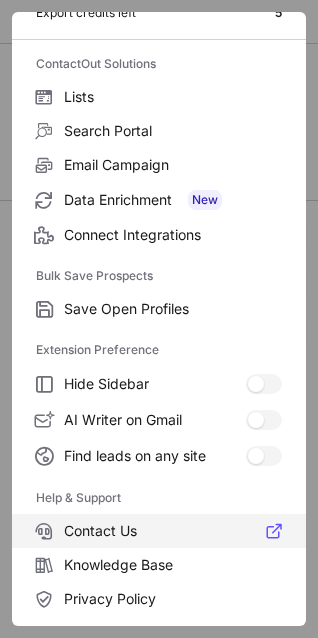 scroll, scrollTop: 195, scrollLeft: 0, axis: vertical 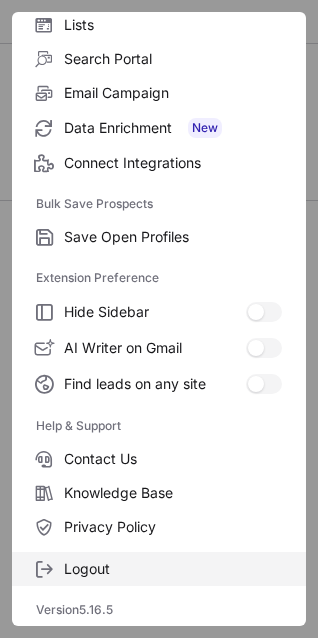 click on "Logout" at bounding box center (173, 569) 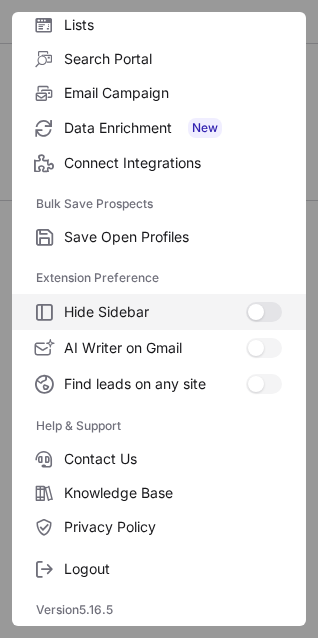 scroll, scrollTop: 0, scrollLeft: 0, axis: both 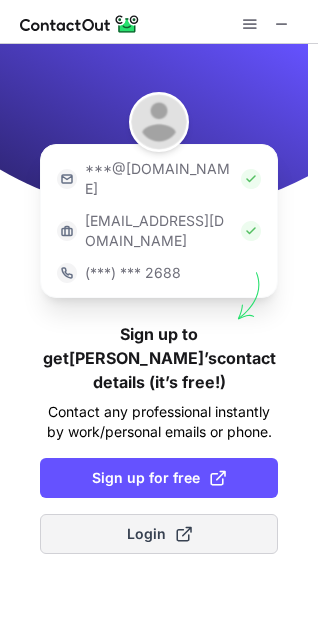 click on "Login" at bounding box center [159, 534] 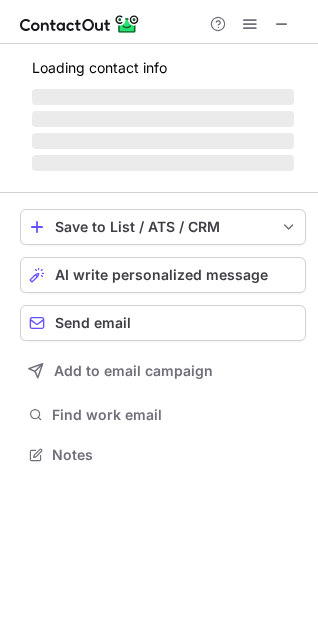 scroll, scrollTop: 10, scrollLeft: 10, axis: both 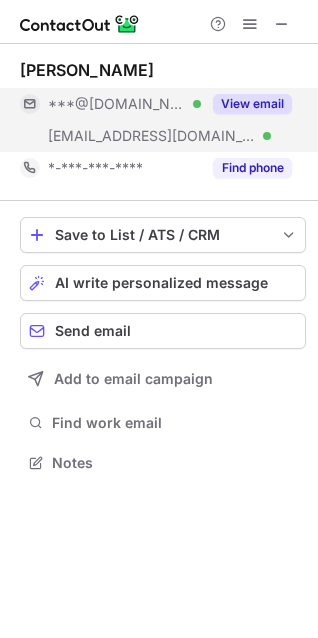 click on "View email" at bounding box center (252, 104) 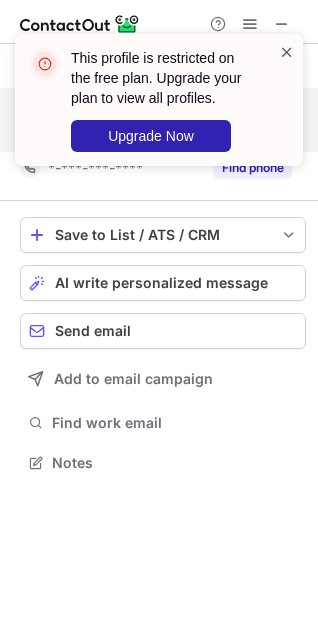 click at bounding box center [287, 52] 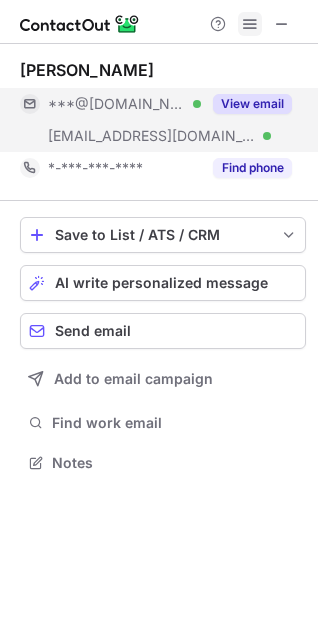 click at bounding box center (250, 24) 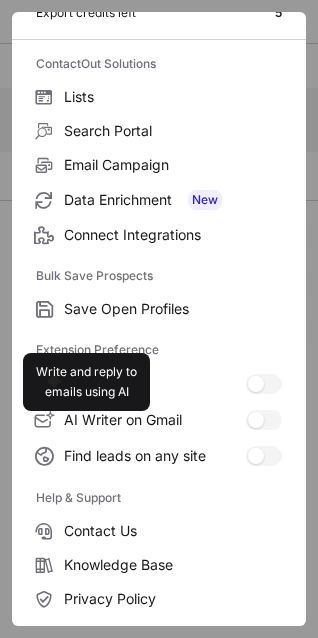 scroll, scrollTop: 195, scrollLeft: 0, axis: vertical 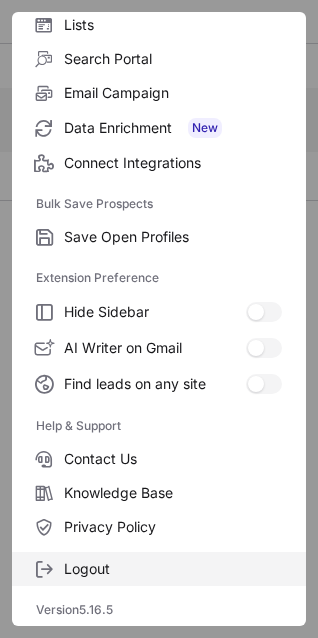 click on "Logout" at bounding box center (159, 569) 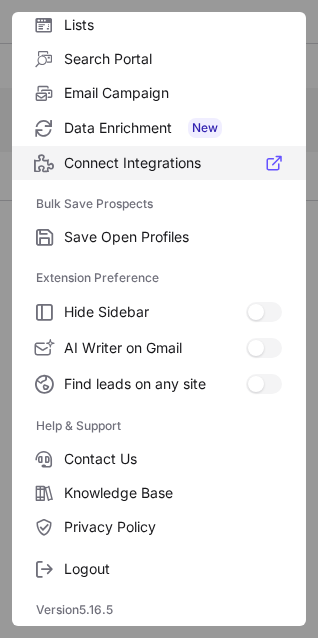 scroll, scrollTop: 0, scrollLeft: 0, axis: both 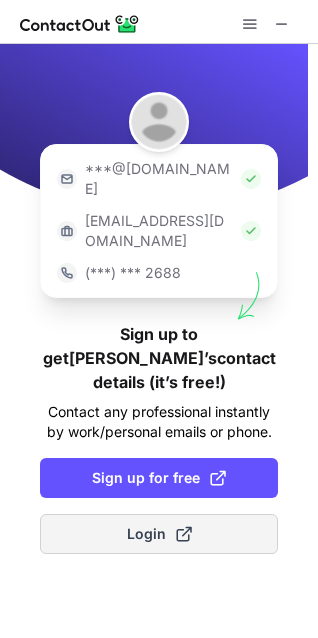 click on "Login" at bounding box center [159, 534] 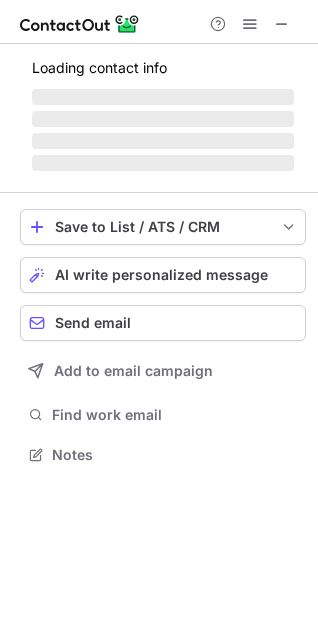 scroll, scrollTop: 10, scrollLeft: 10, axis: both 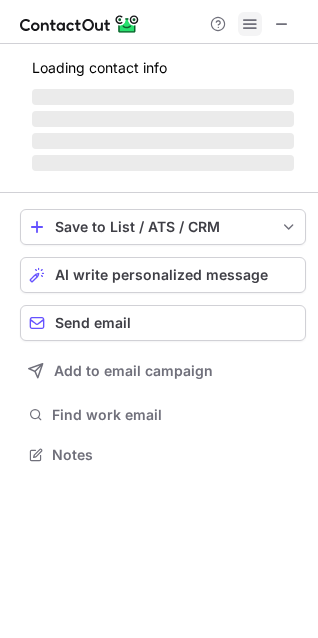 click at bounding box center (250, 24) 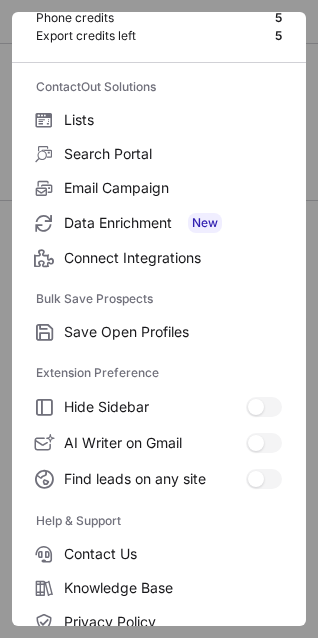 scroll, scrollTop: 195, scrollLeft: 0, axis: vertical 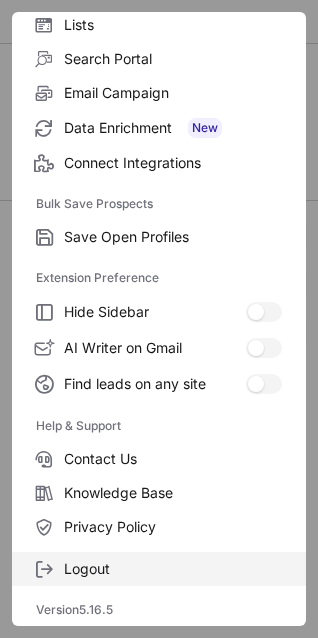 click on "Logout" at bounding box center (173, 569) 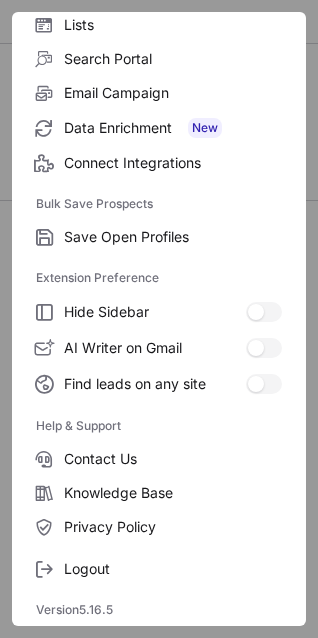 scroll, scrollTop: 0, scrollLeft: 0, axis: both 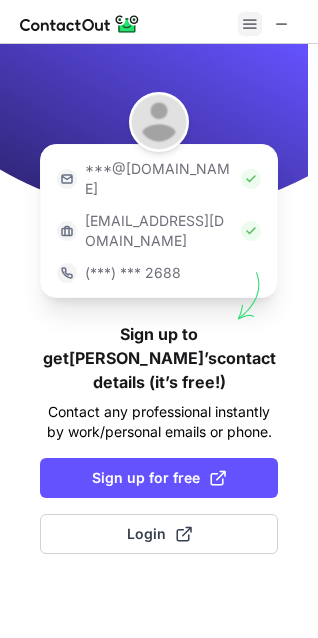 click at bounding box center (250, 24) 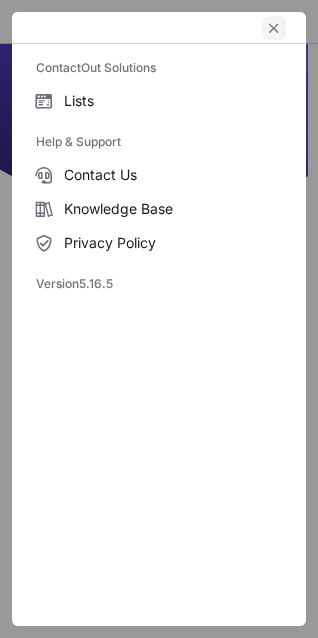 click at bounding box center (274, 28) 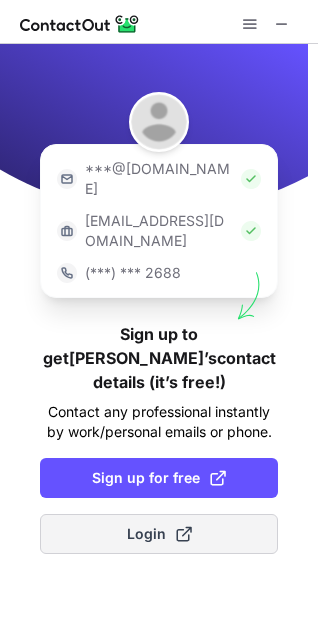 click on "Login" at bounding box center [159, 534] 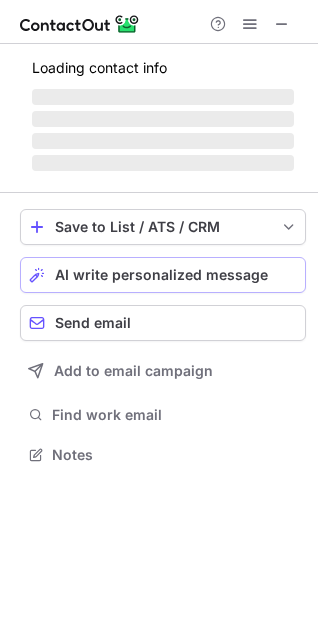 scroll, scrollTop: 10, scrollLeft: 10, axis: both 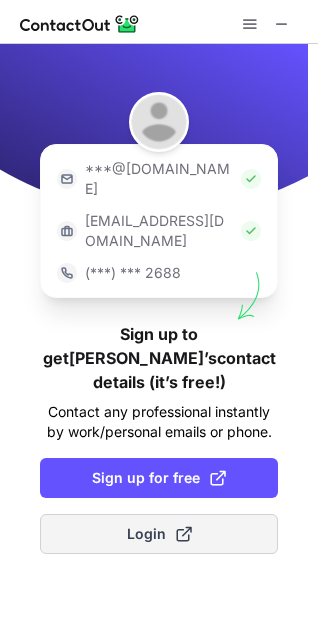 click on "Login" at bounding box center [159, 534] 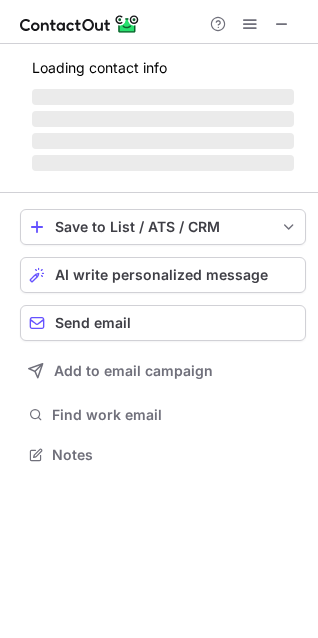 scroll, scrollTop: 10, scrollLeft: 10, axis: both 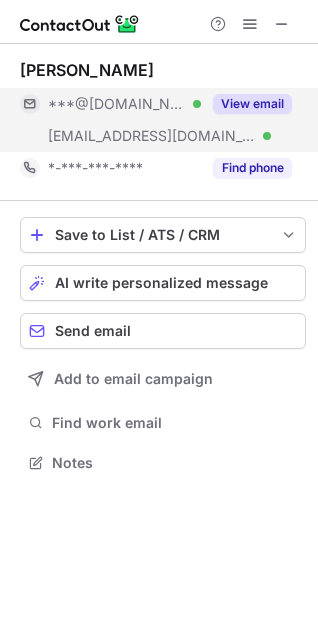 click on "View email" at bounding box center [252, 104] 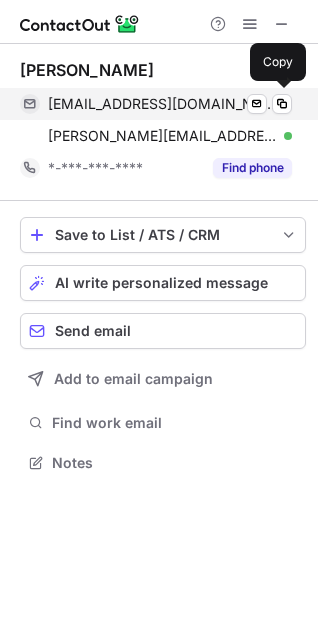 click on "nspirko@yahoo.com" at bounding box center [162, 104] 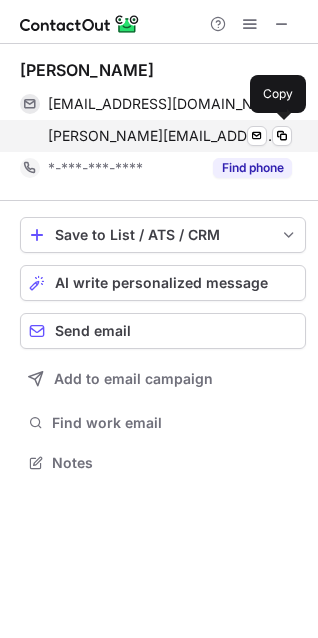 click on "eric@mosleyheatingandair.com" at bounding box center (162, 136) 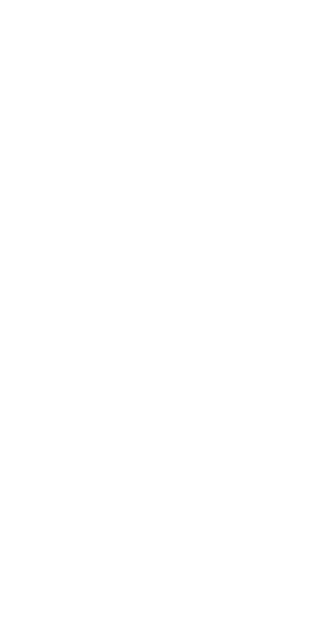 scroll, scrollTop: 0, scrollLeft: 0, axis: both 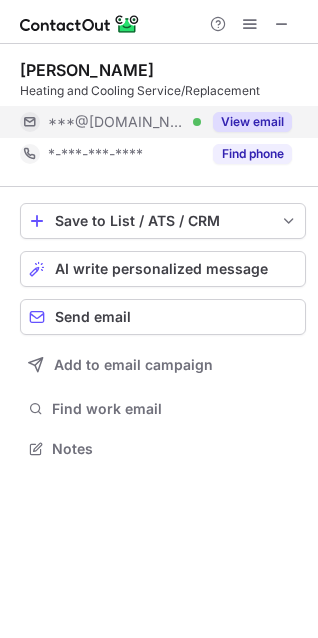 click on "View email" at bounding box center [252, 122] 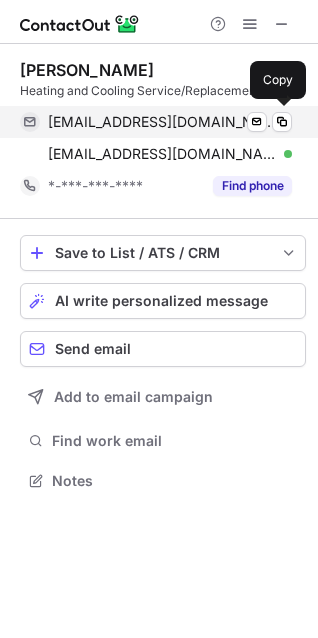 scroll, scrollTop: 10, scrollLeft: 10, axis: both 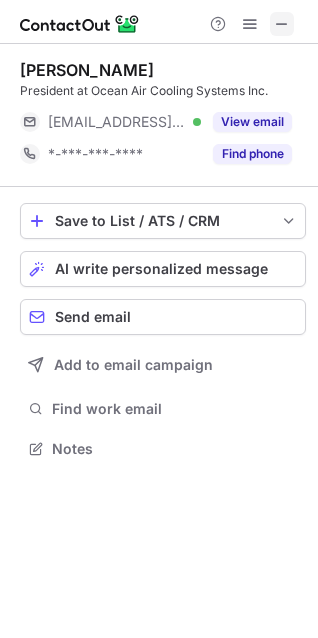 click at bounding box center (282, 24) 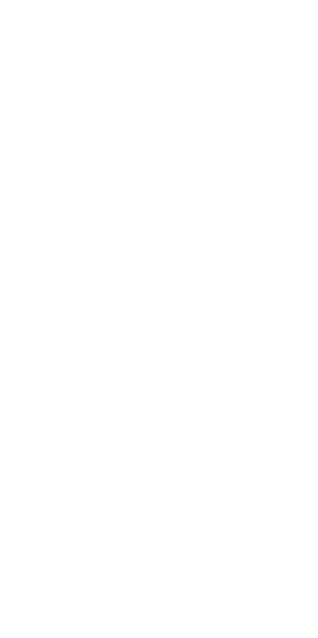 scroll, scrollTop: 0, scrollLeft: 0, axis: both 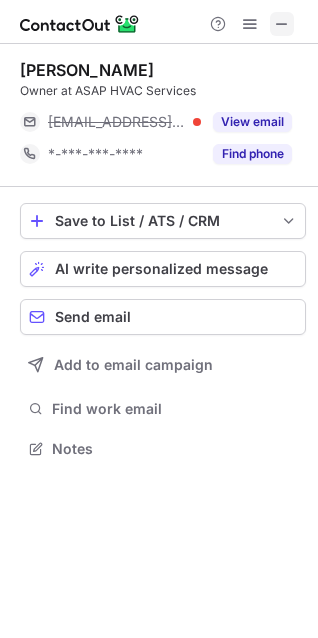 click at bounding box center [282, 24] 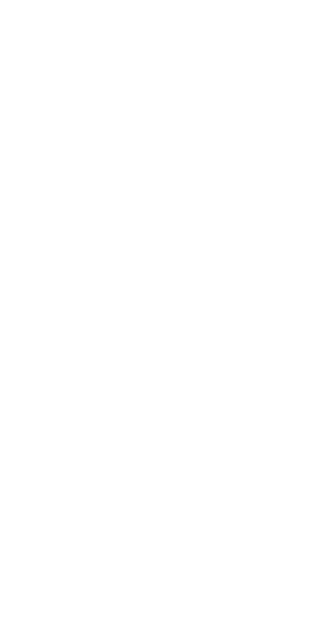 scroll, scrollTop: 0, scrollLeft: 0, axis: both 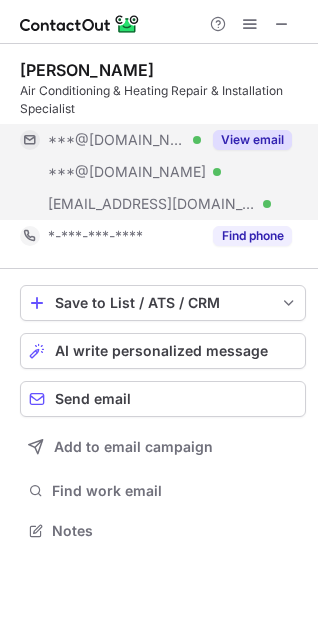 drag, startPoint x: 250, startPoint y: 137, endPoint x: 145, endPoint y: 148, distance: 105.574615 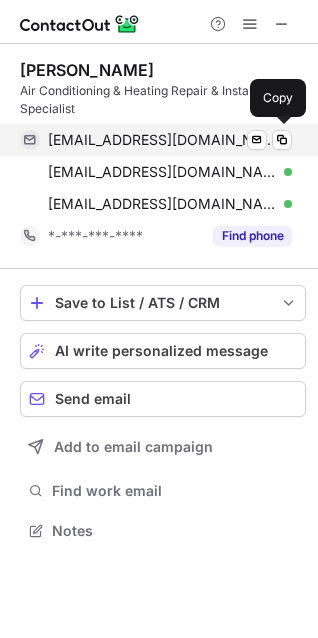 click on "[EMAIL_ADDRESS][DOMAIN_NAME]" at bounding box center (162, 140) 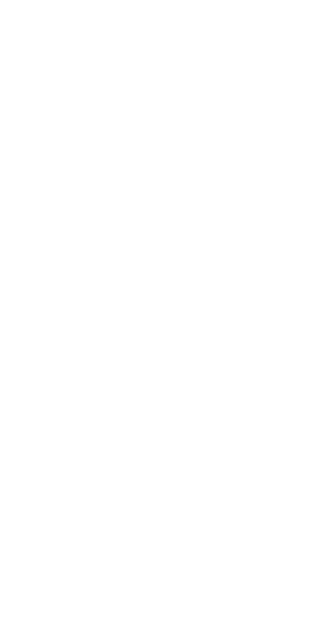 scroll, scrollTop: 0, scrollLeft: 0, axis: both 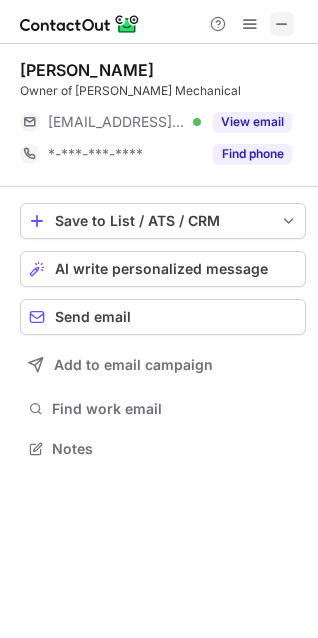 click at bounding box center (282, 24) 